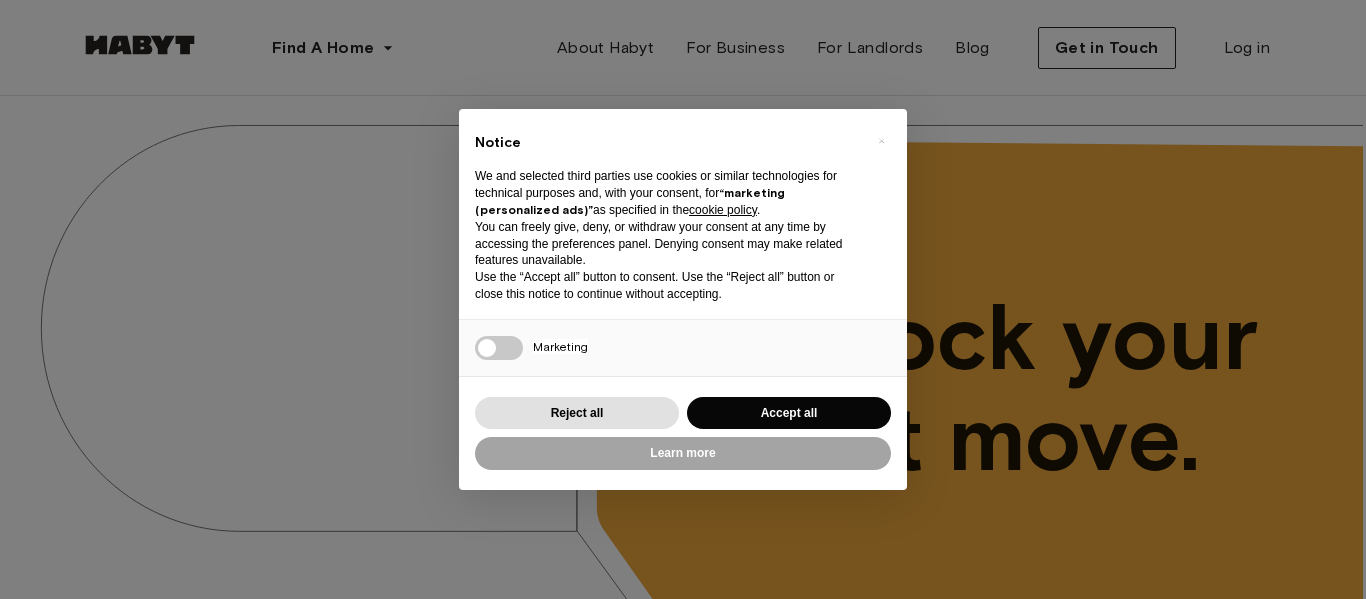 scroll, scrollTop: 817, scrollLeft: 0, axis: vertical 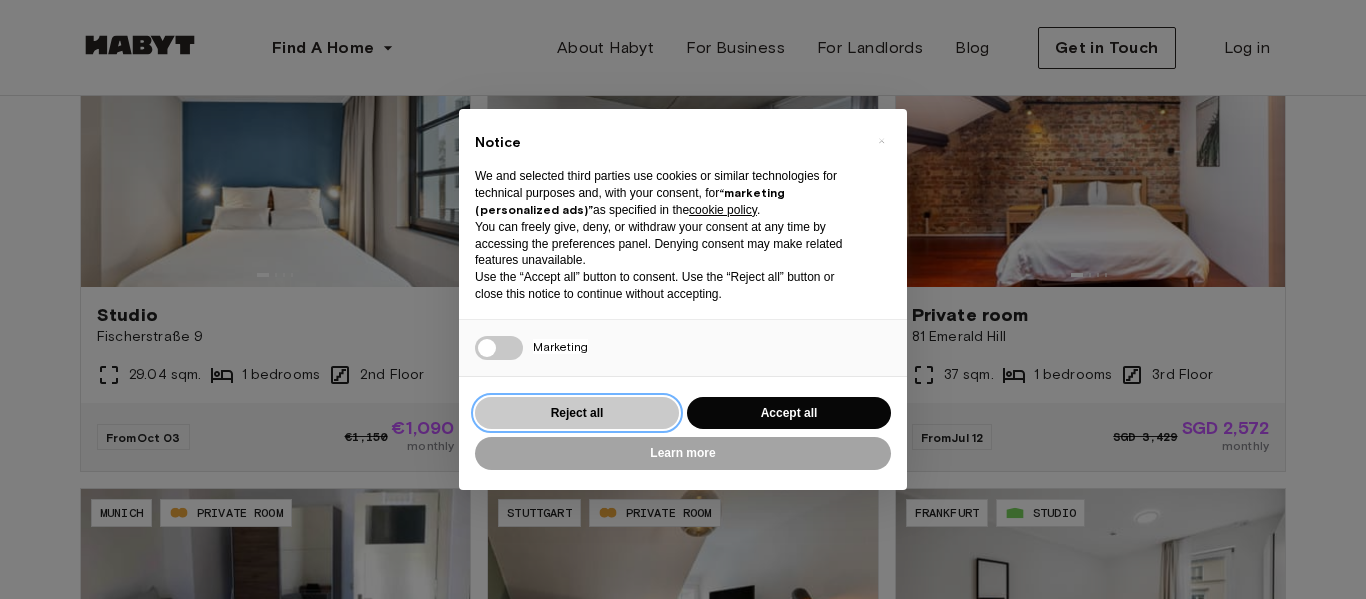 click on "Reject all" at bounding box center [577, 413] 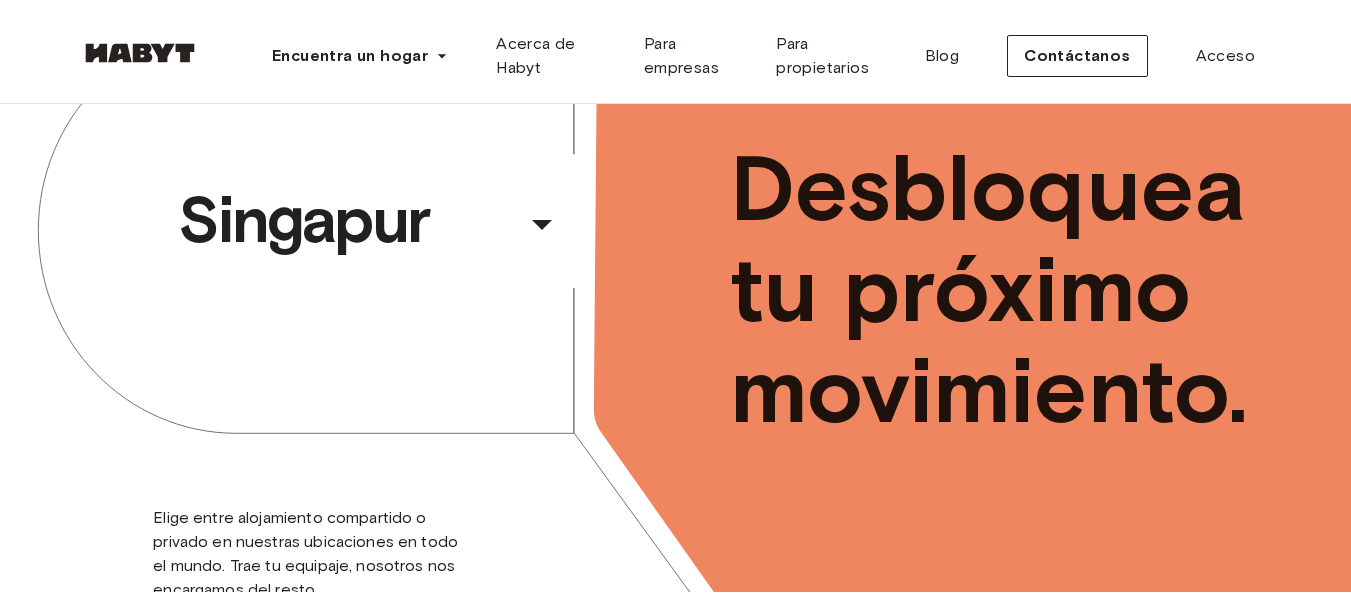 scroll, scrollTop: 0, scrollLeft: 0, axis: both 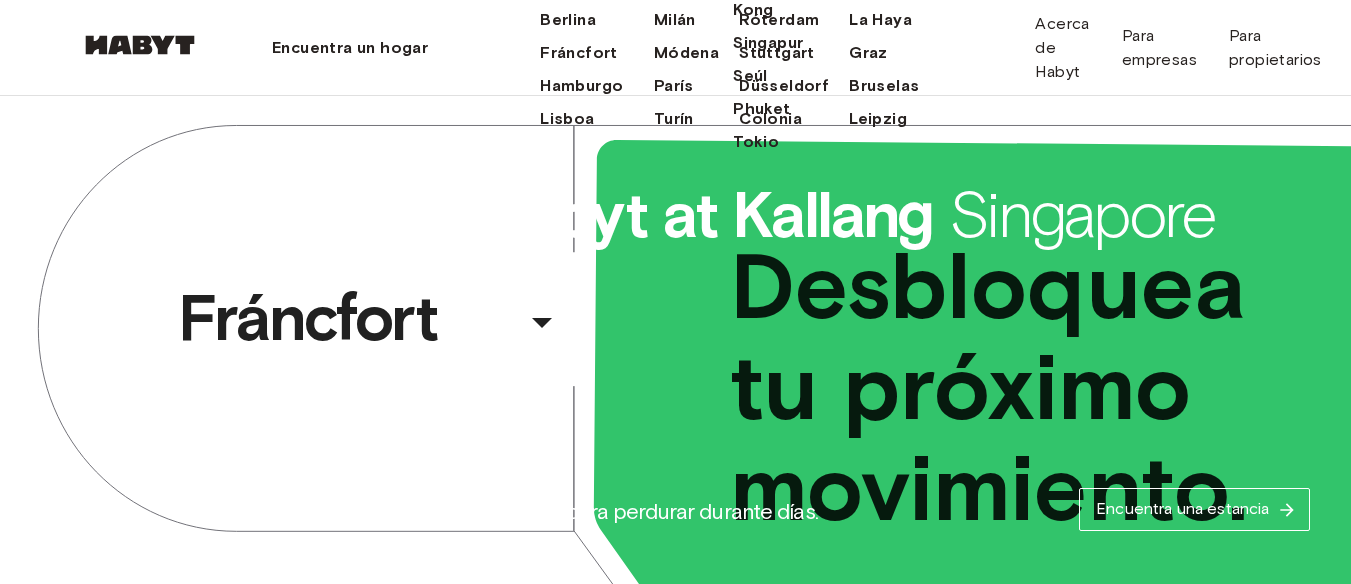 click on "Munich" at bounding box center (771, -14) 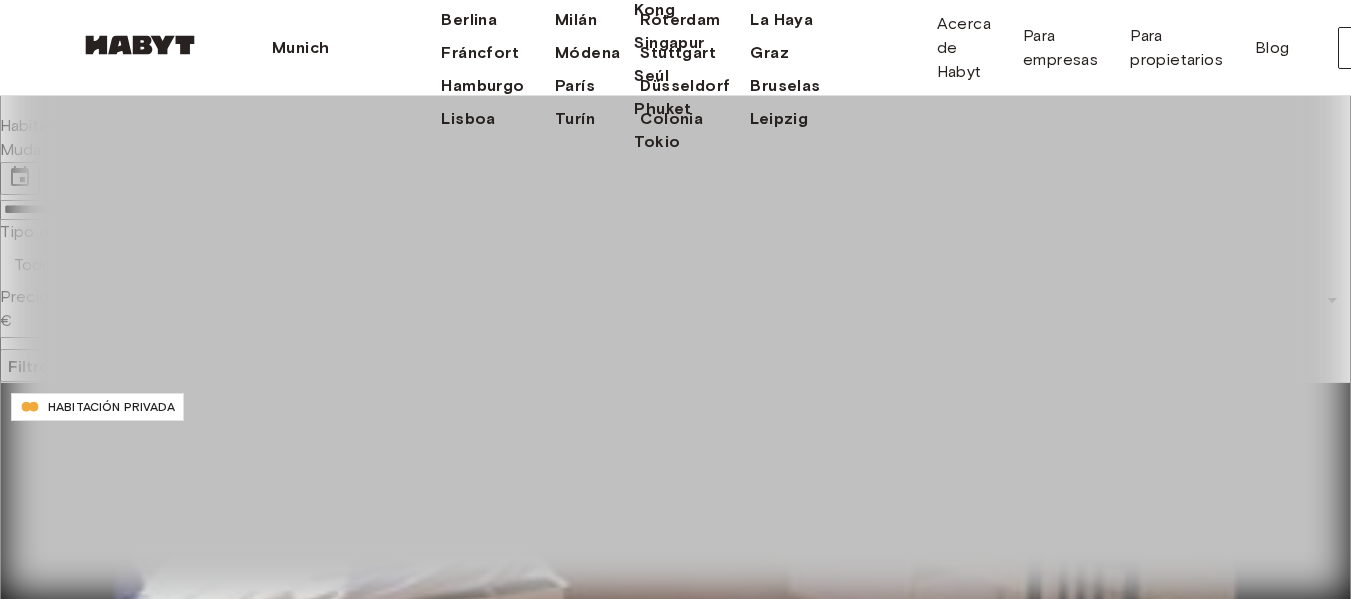 scroll, scrollTop: 45, scrollLeft: 0, axis: vertical 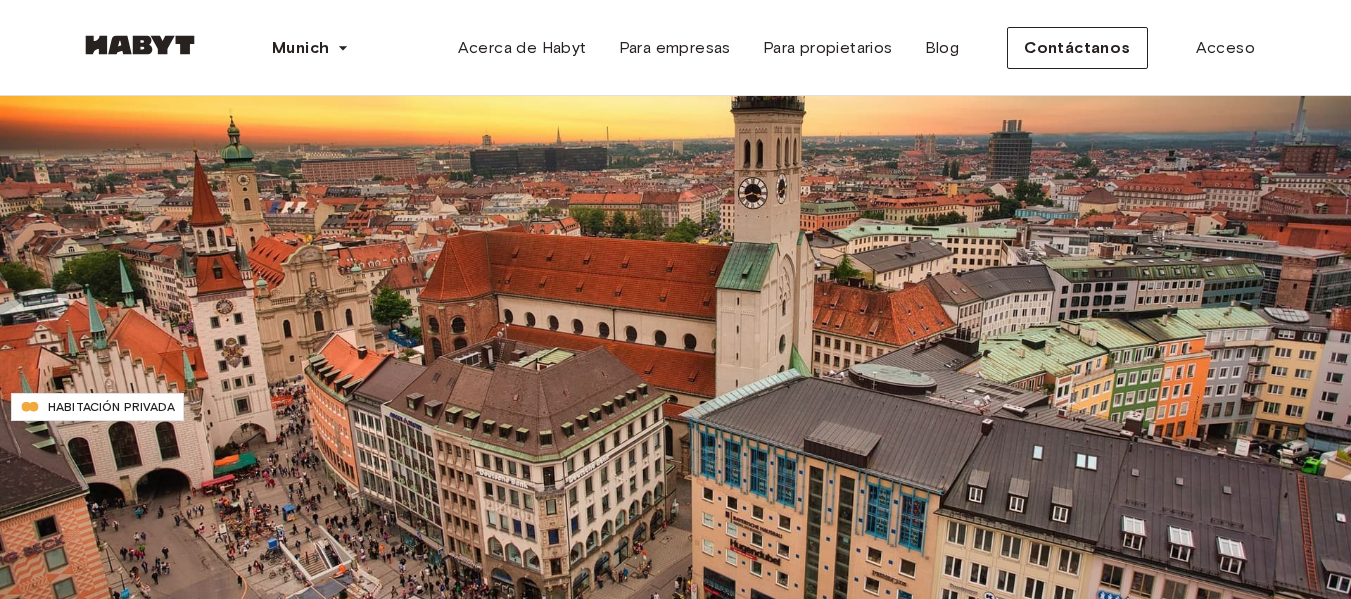 click on "Filtros" at bounding box center [33, 366] 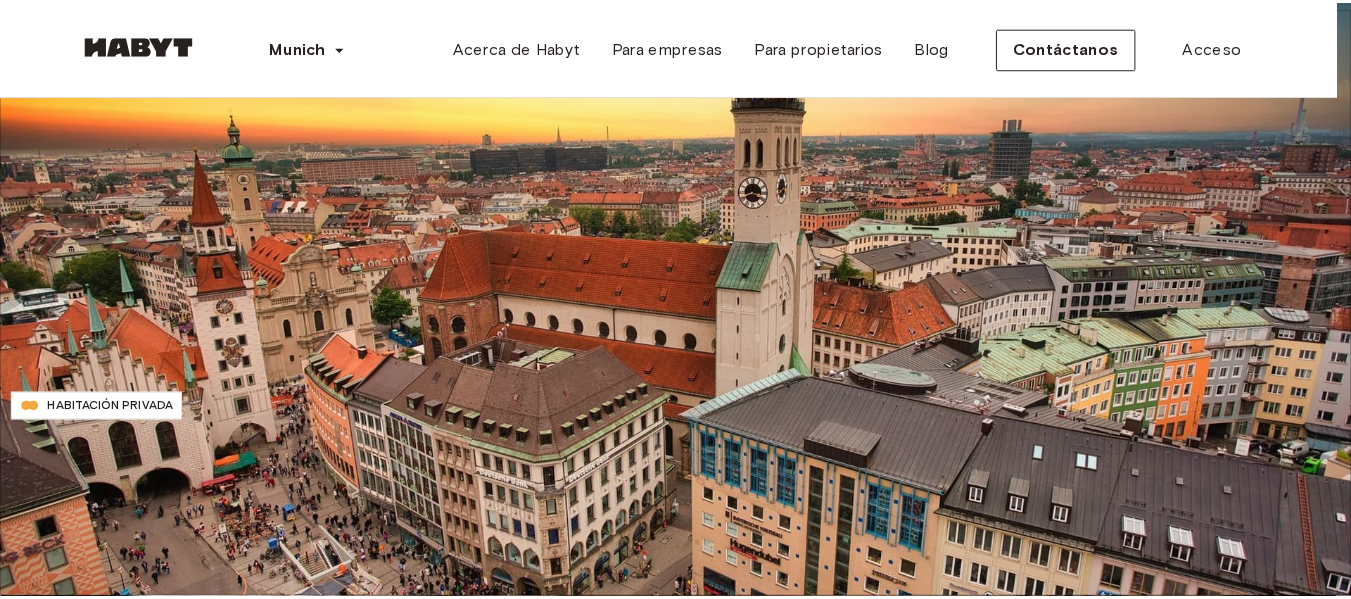 scroll, scrollTop: 0, scrollLeft: 0, axis: both 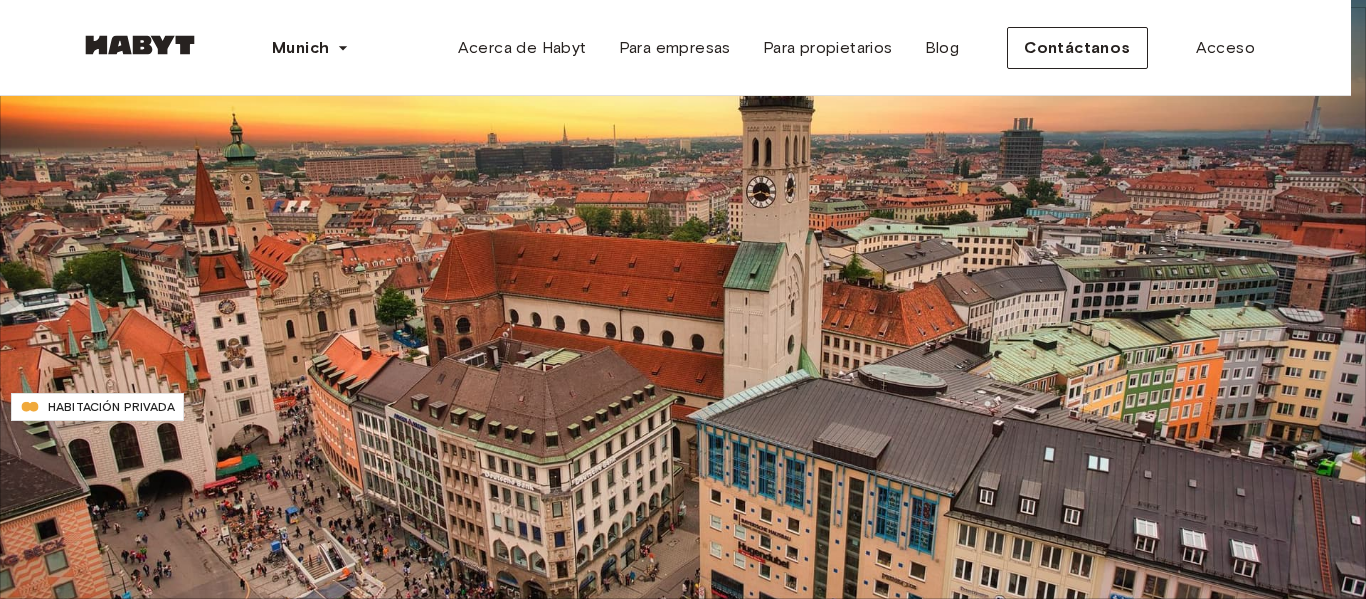 click at bounding box center (683, 299) 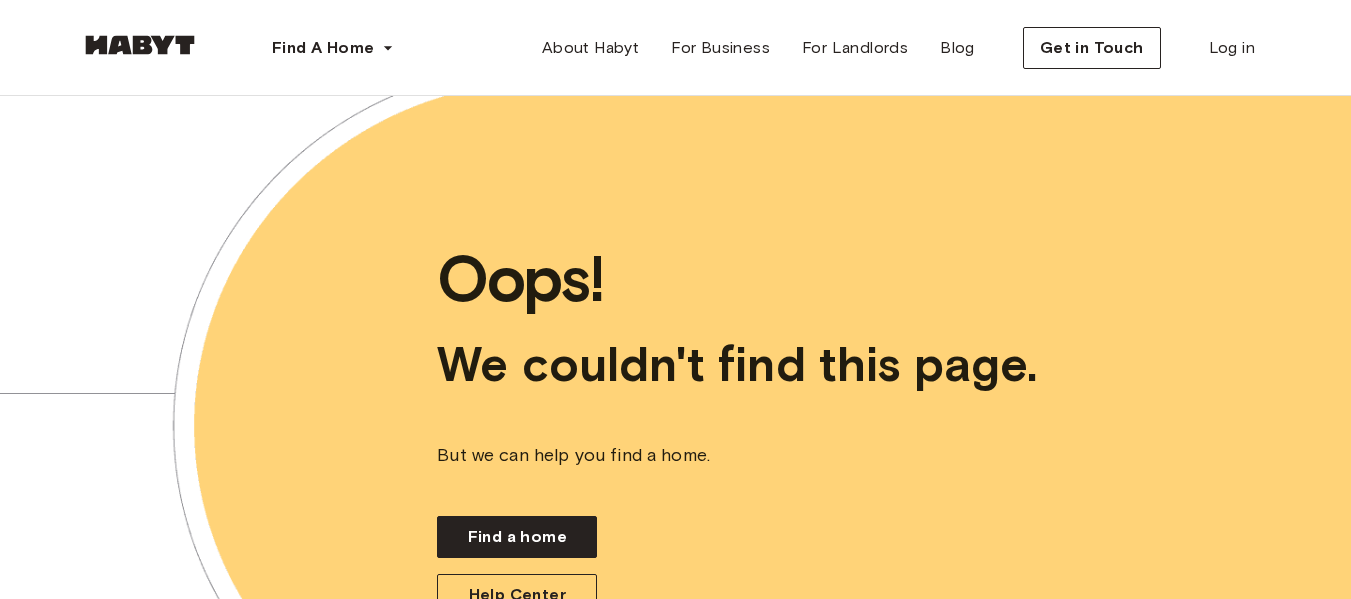 scroll, scrollTop: 0, scrollLeft: 0, axis: both 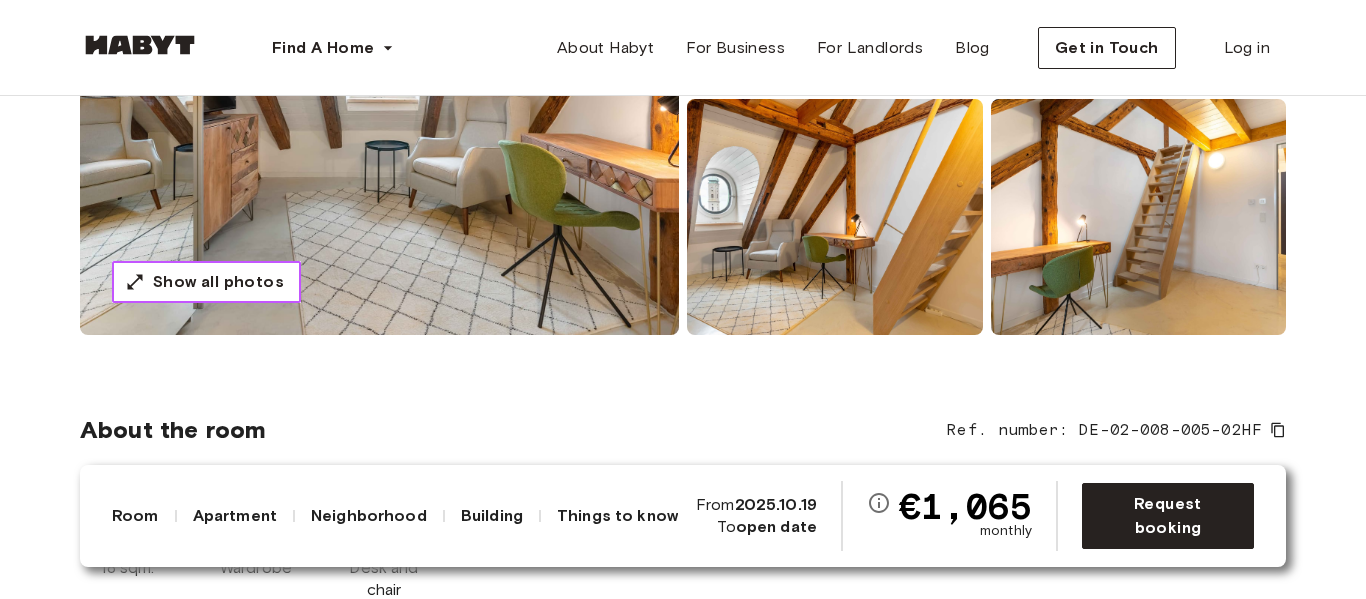 click on "Show all photos" at bounding box center (206, 282) 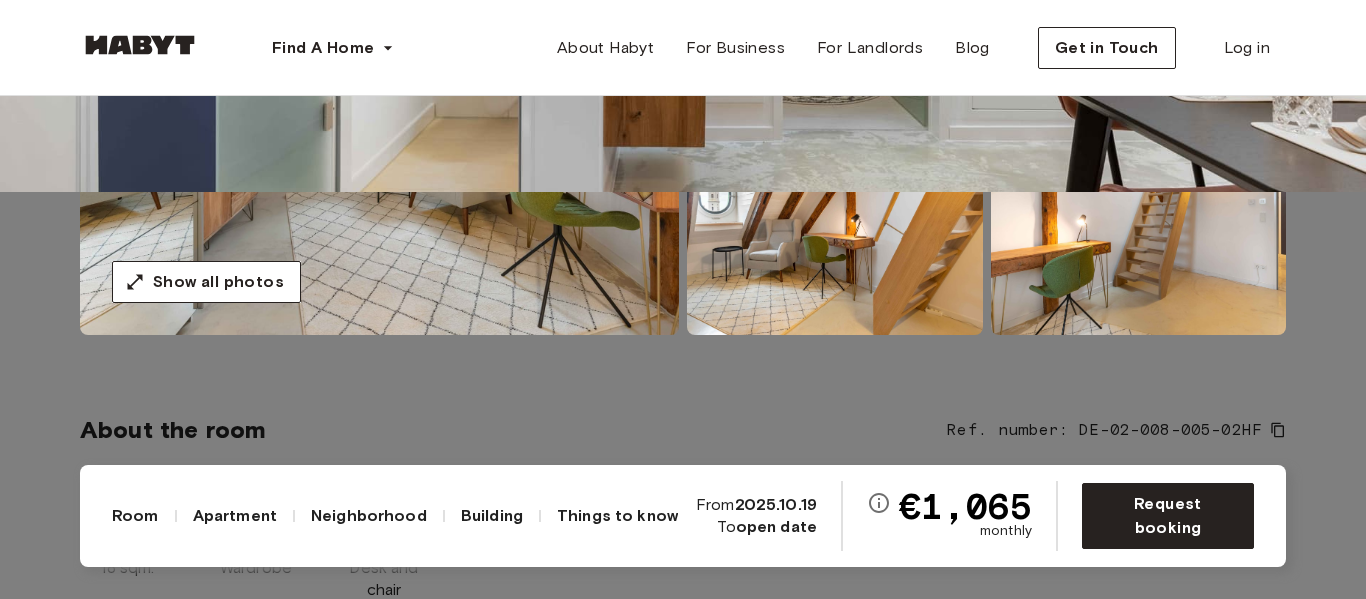 click at bounding box center [683, -108] 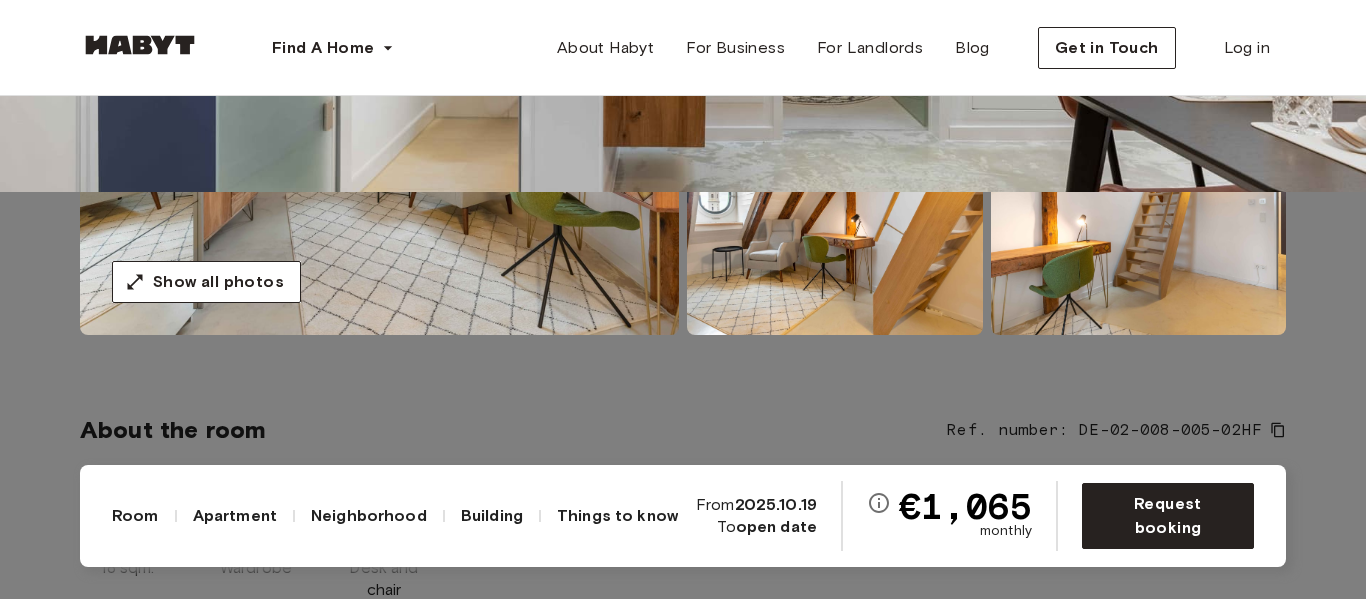 click at bounding box center (683, -108) 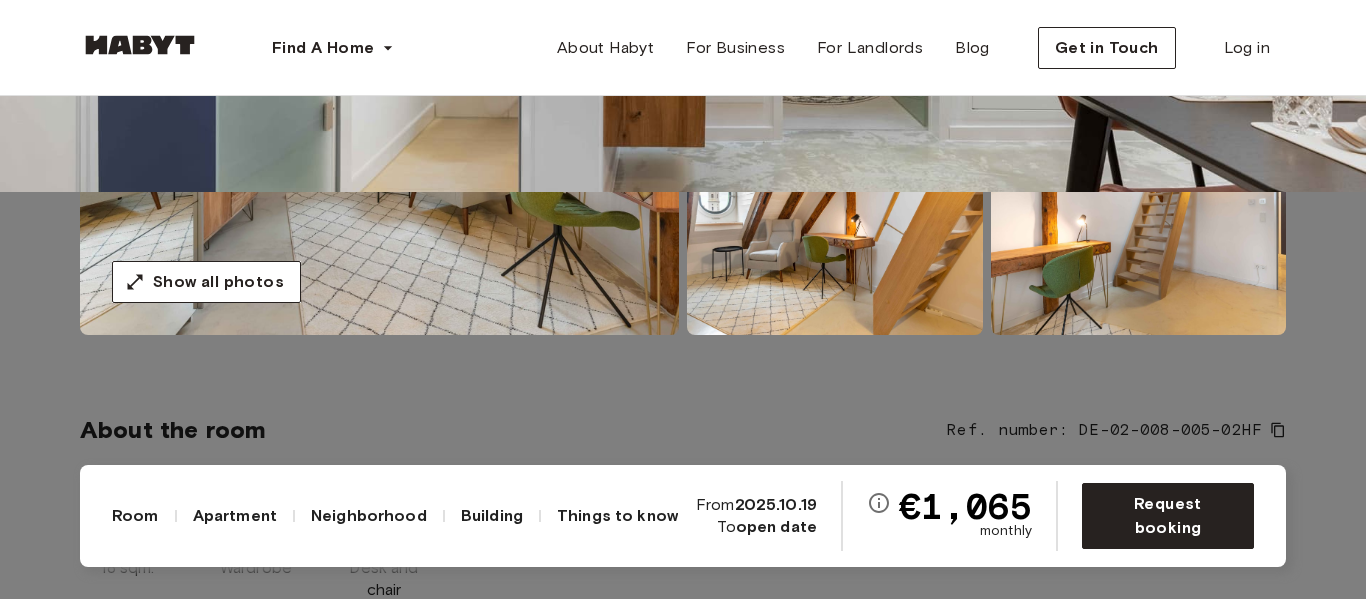 click at bounding box center [683, -108] 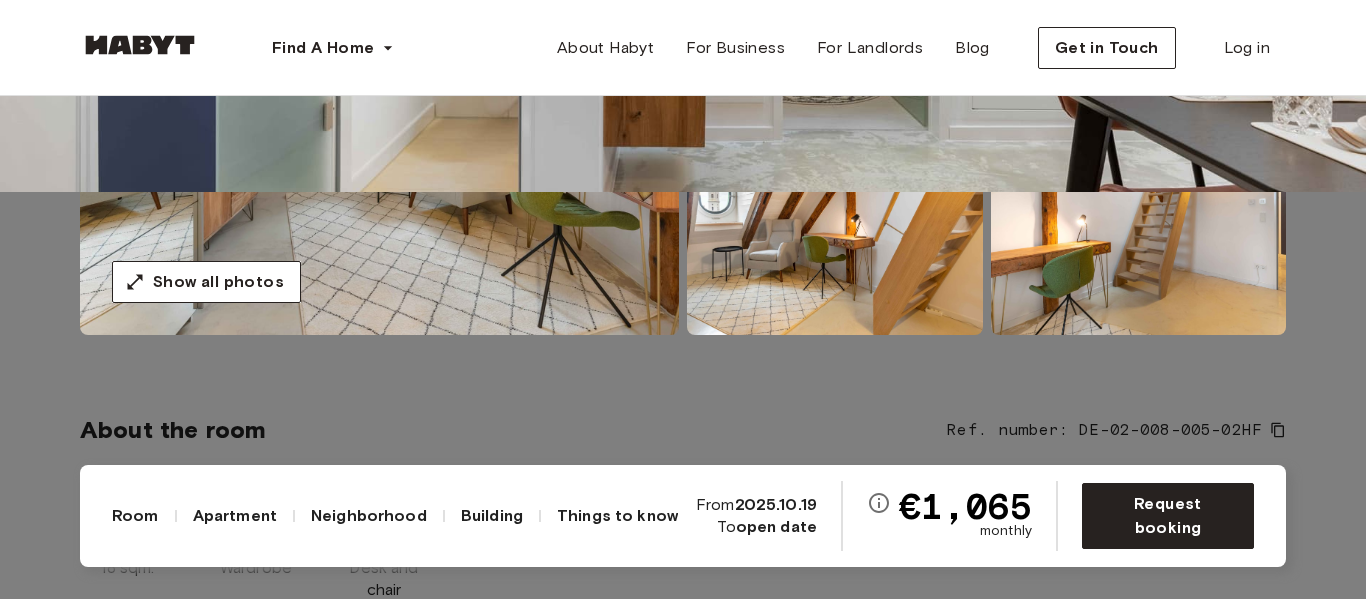 click at bounding box center (683, -108) 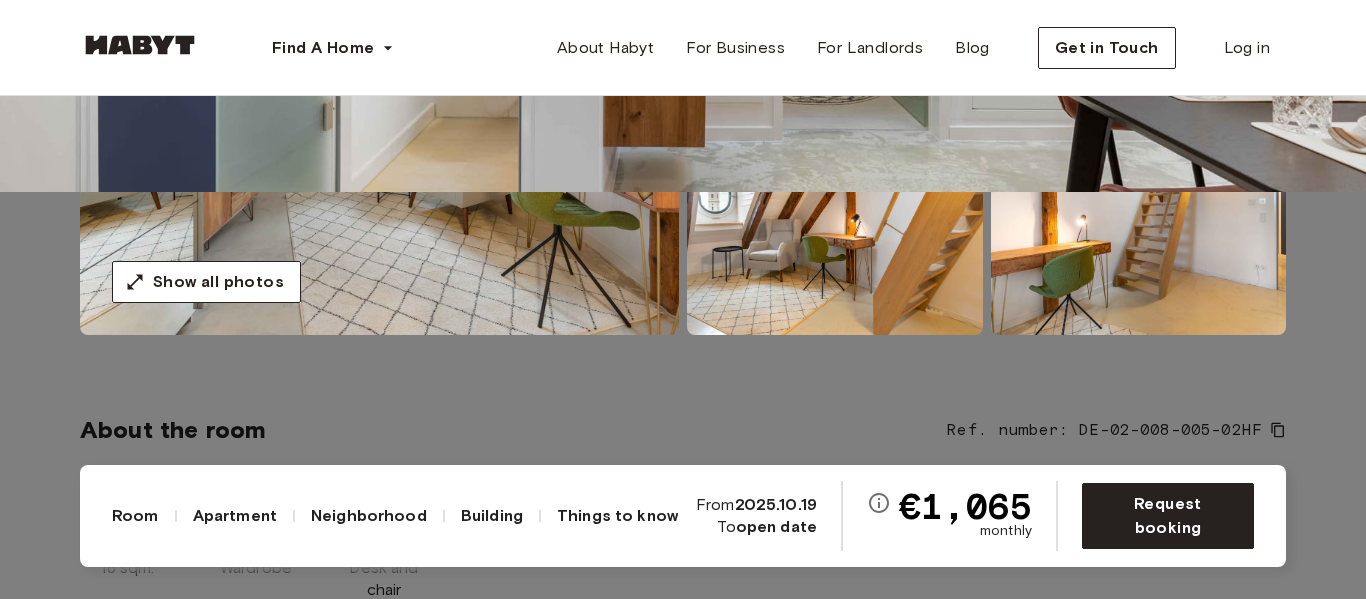 click at bounding box center [683, -108] 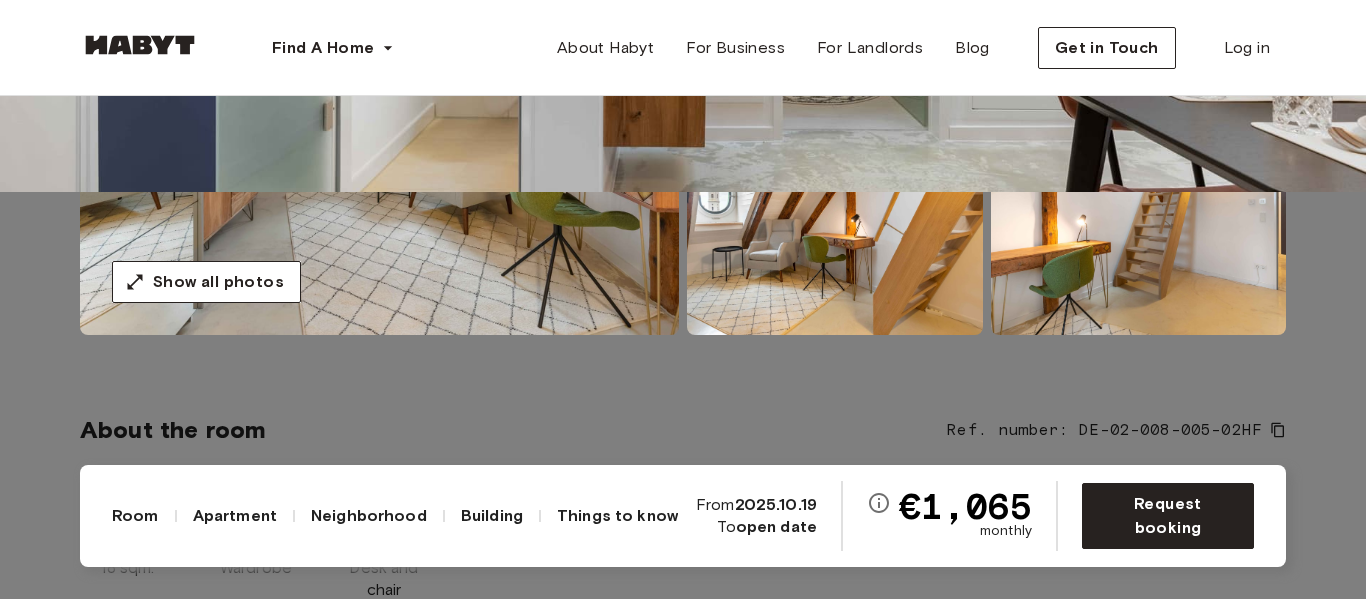 click at bounding box center [683, -108] 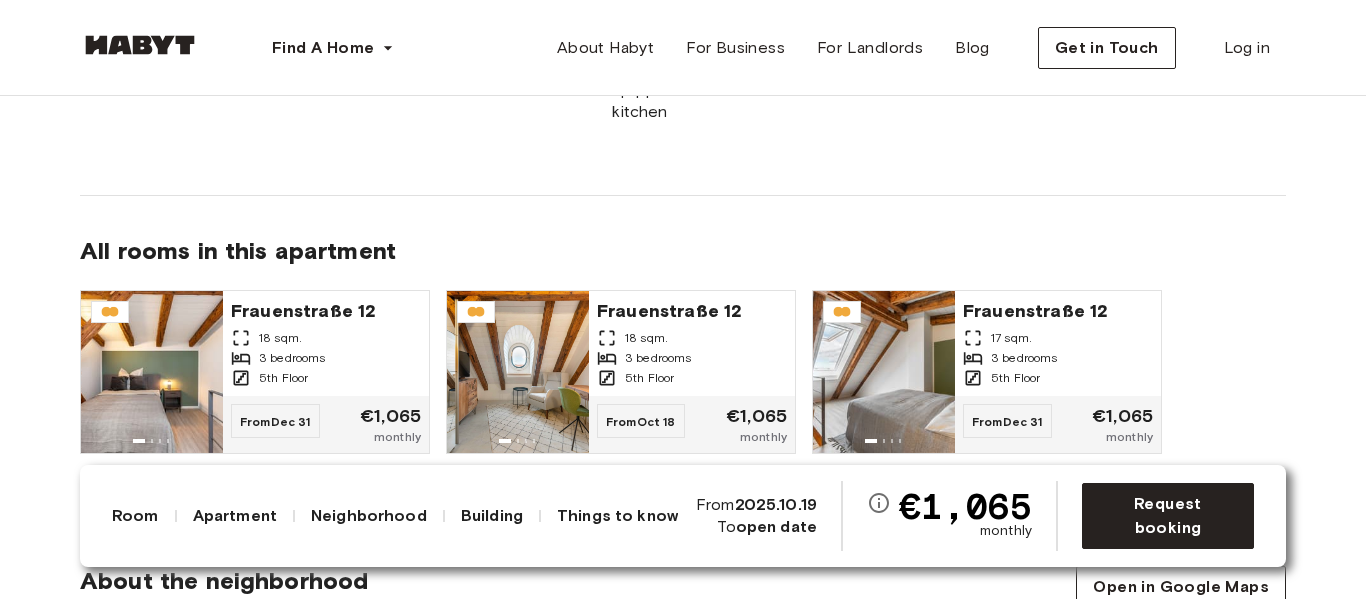 scroll, scrollTop: 1406, scrollLeft: 0, axis: vertical 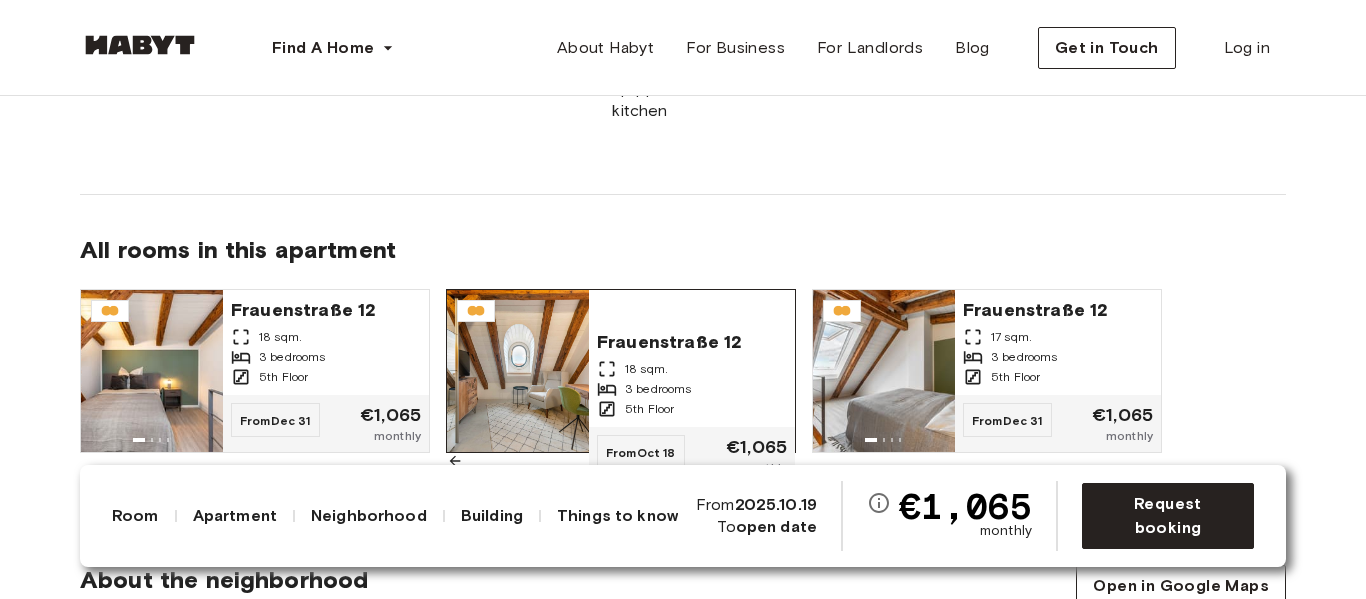 click at bounding box center (518, 371) 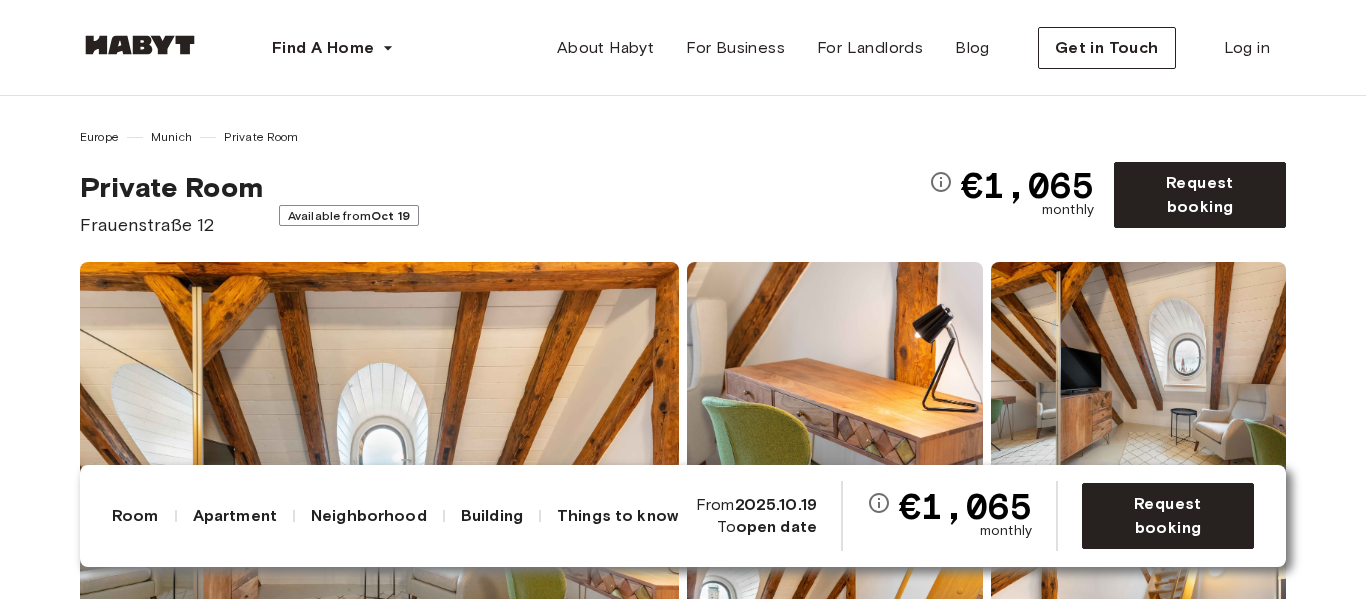 scroll, scrollTop: 318, scrollLeft: 0, axis: vertical 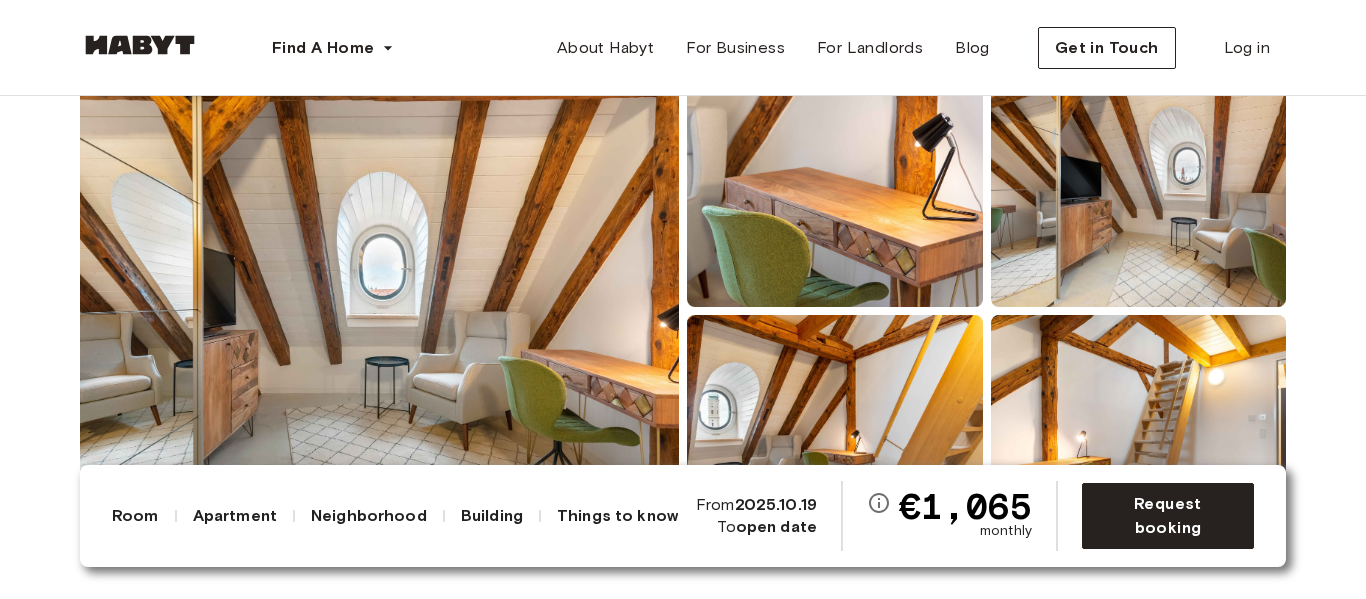click at bounding box center (379, 311) 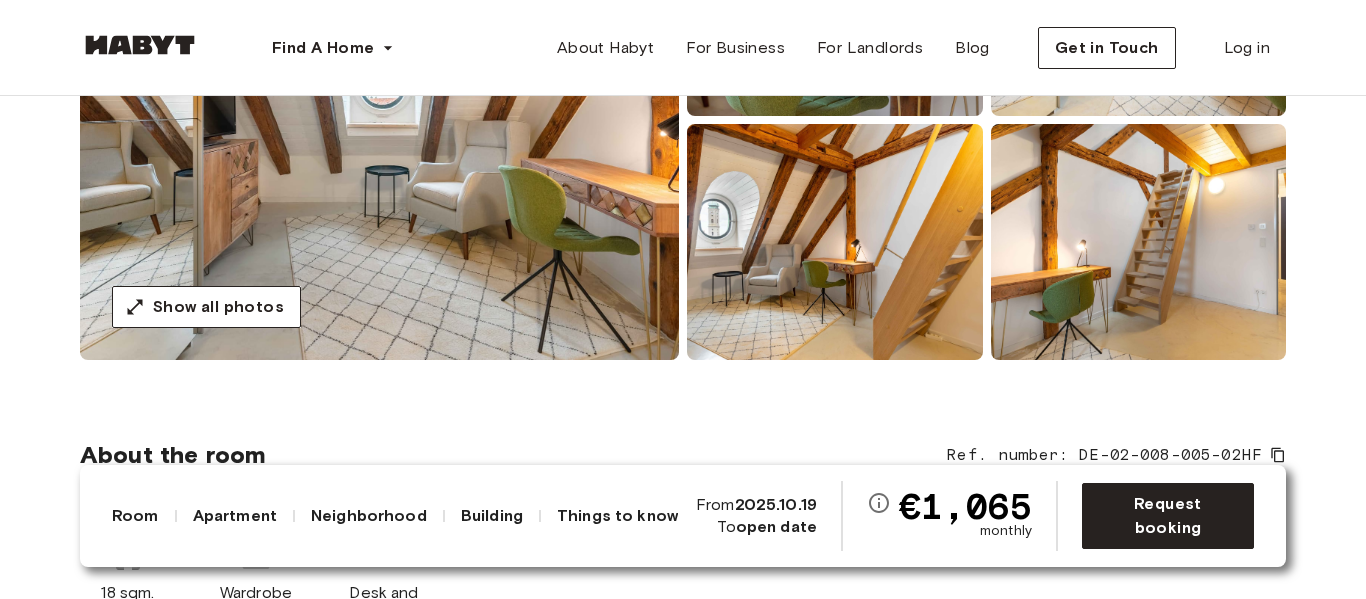 scroll, scrollTop: 353, scrollLeft: 0, axis: vertical 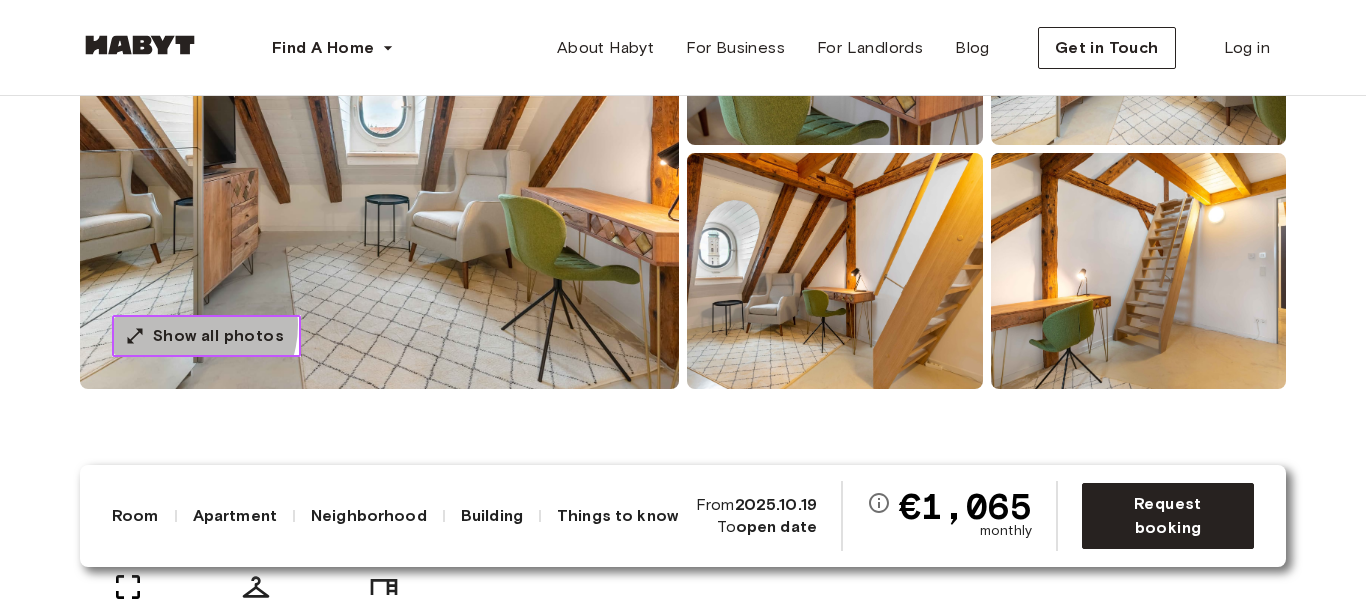 click on "Show all photos" at bounding box center [218, 336] 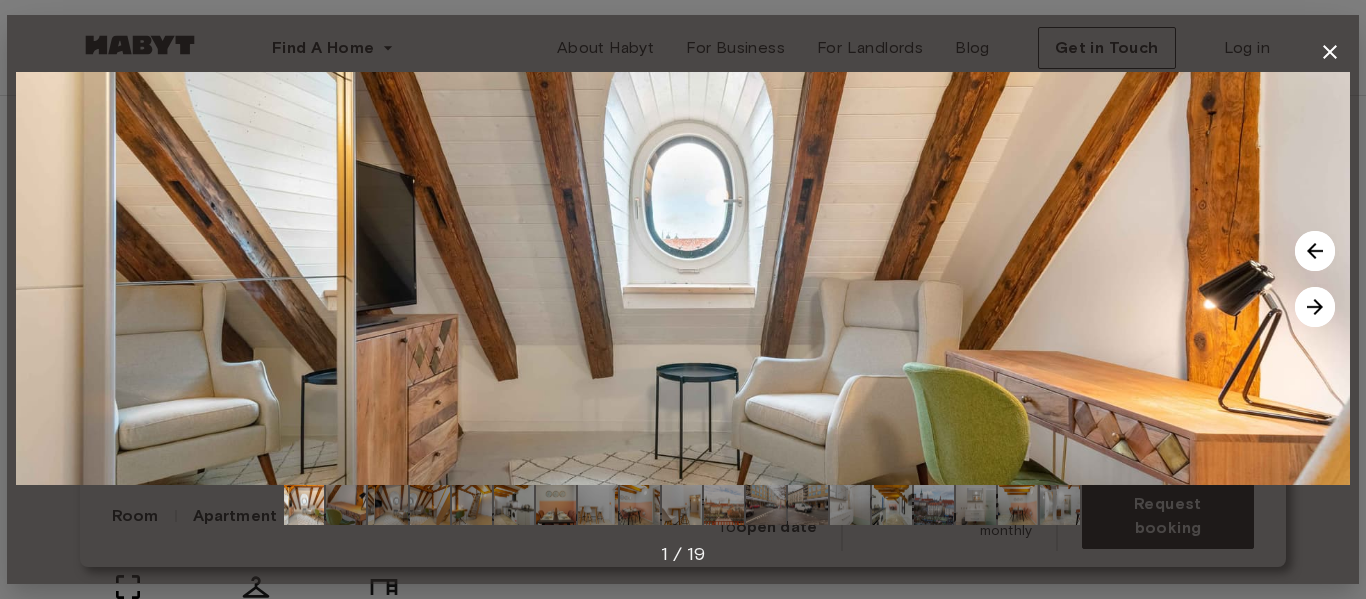 click at bounding box center (1315, 307) 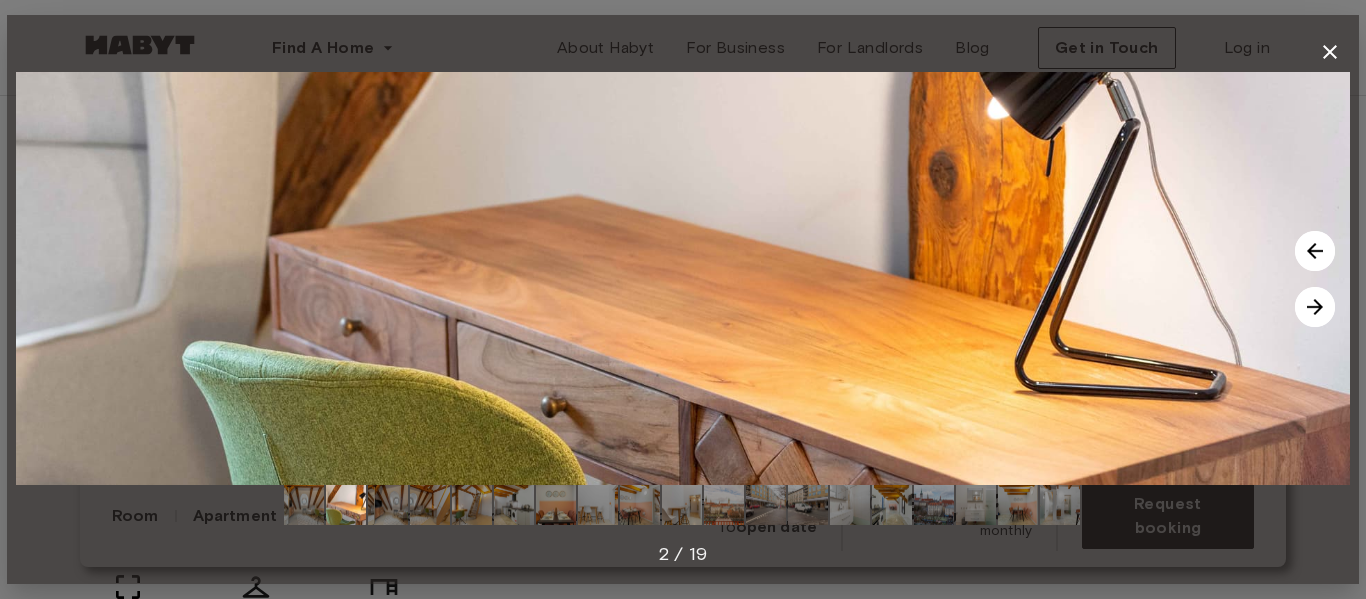 click at bounding box center (1315, 307) 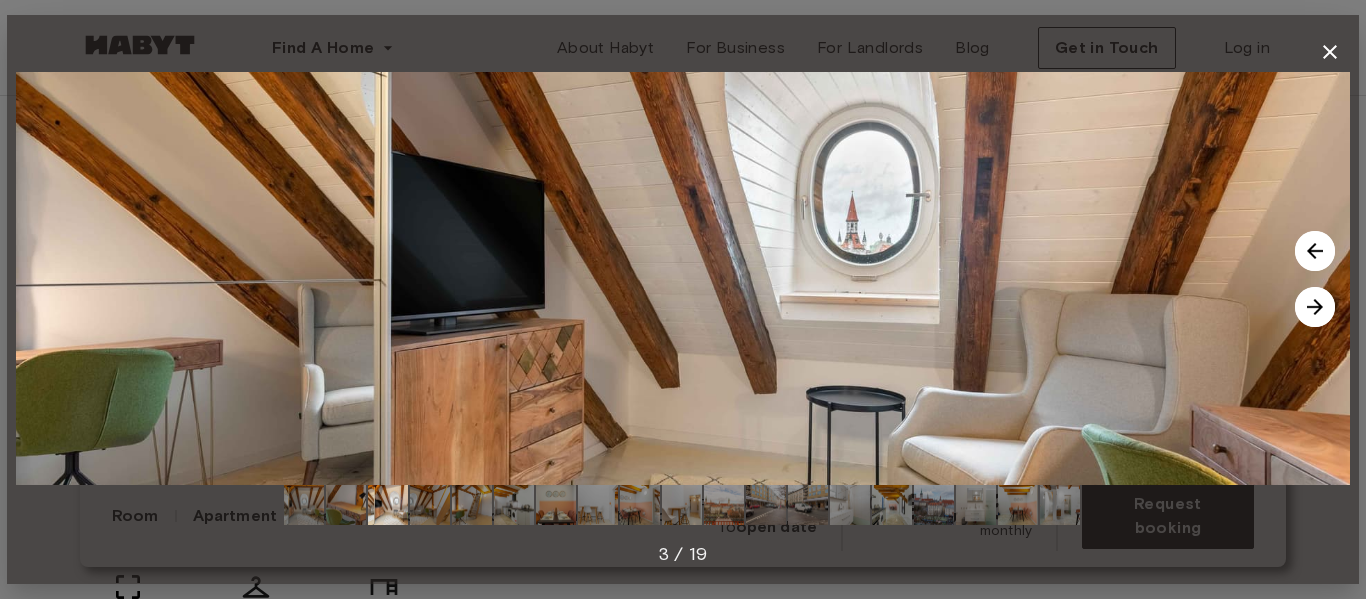 click at bounding box center [1315, 307] 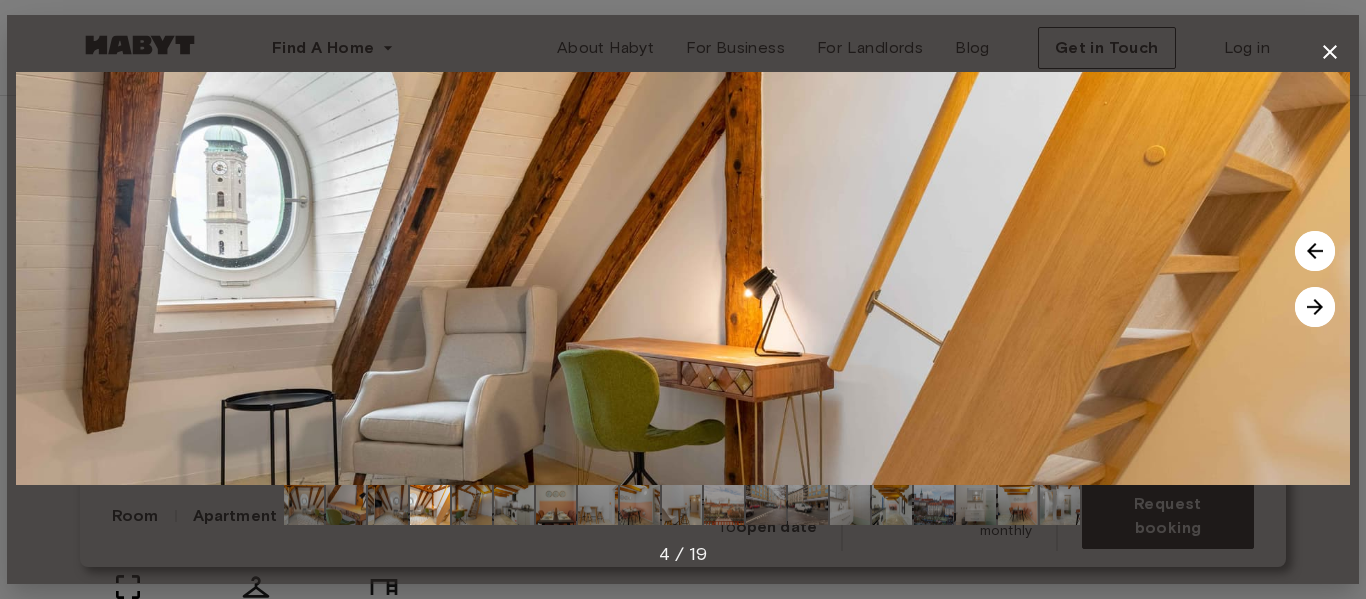 click at bounding box center (1315, 307) 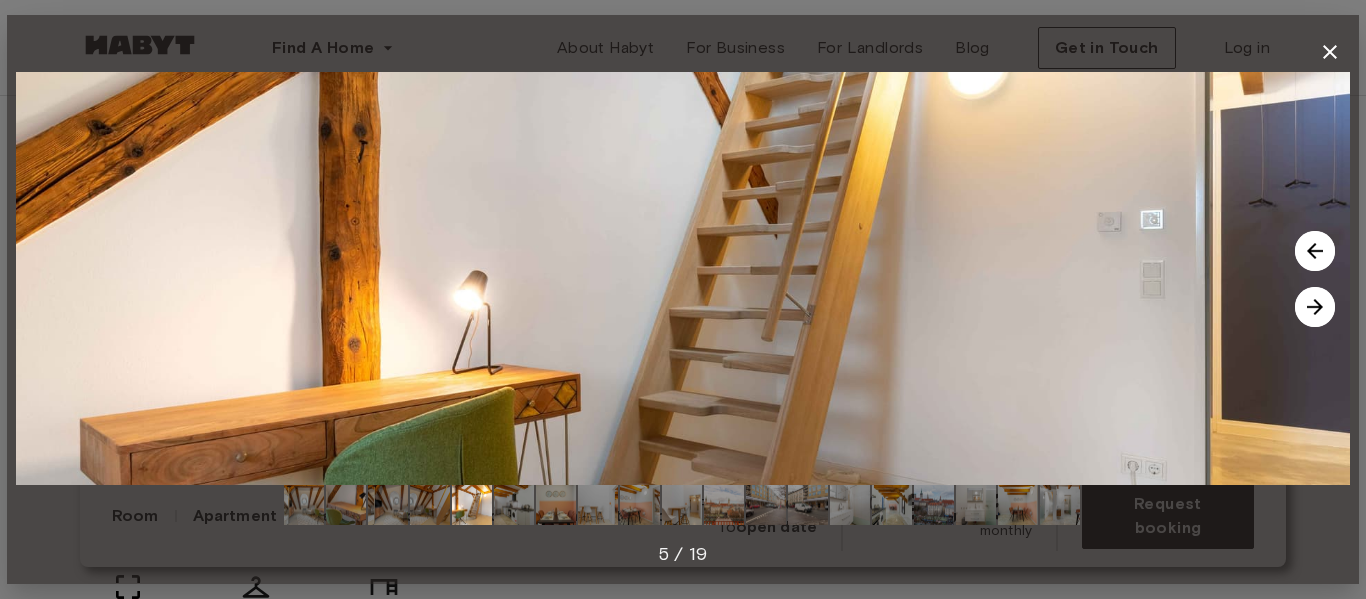 click at bounding box center [1315, 307] 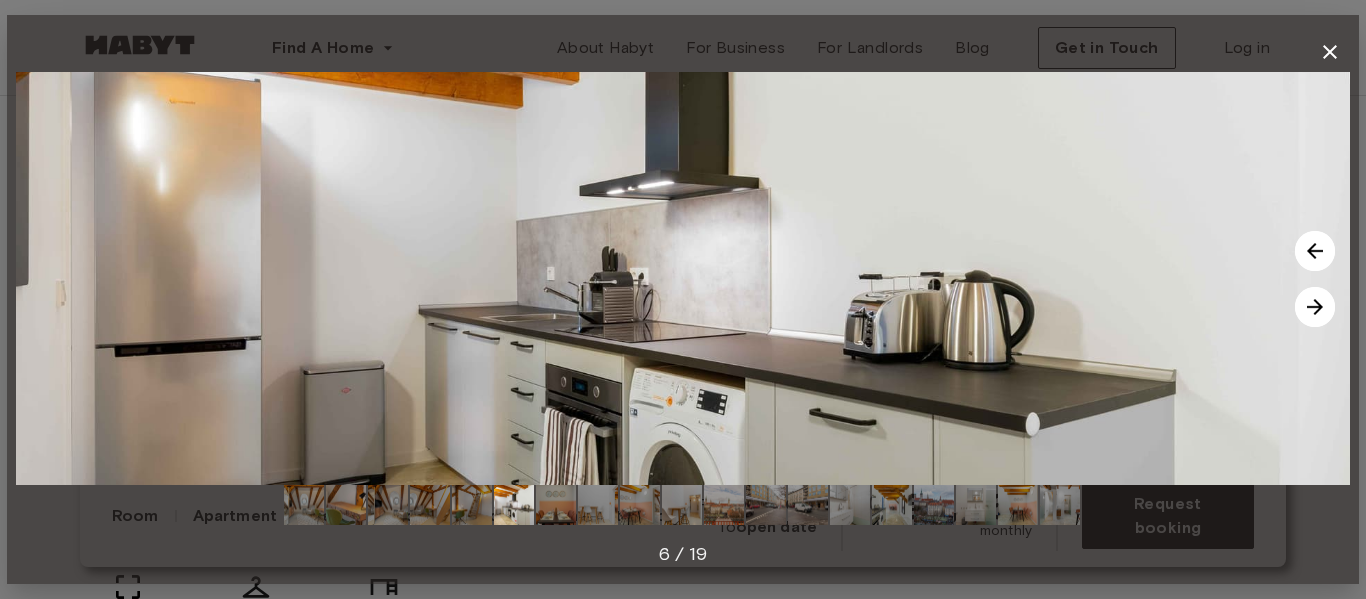 click at bounding box center (1315, 307) 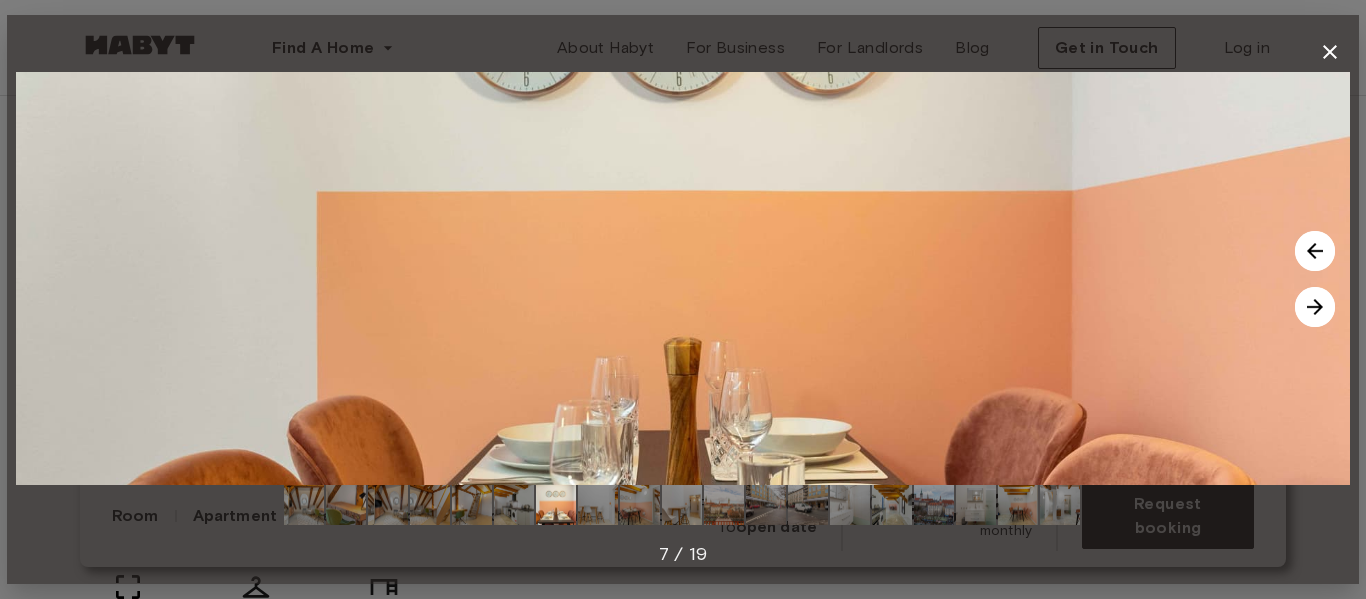 click at bounding box center (1315, 307) 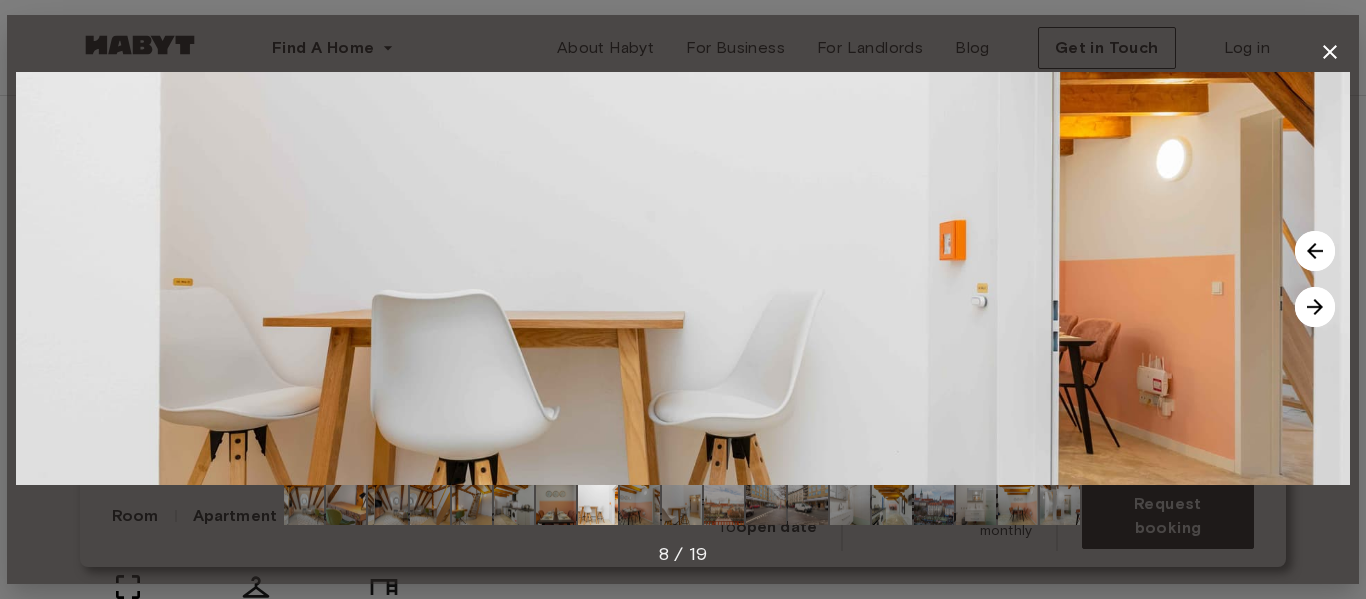 click at bounding box center (1315, 307) 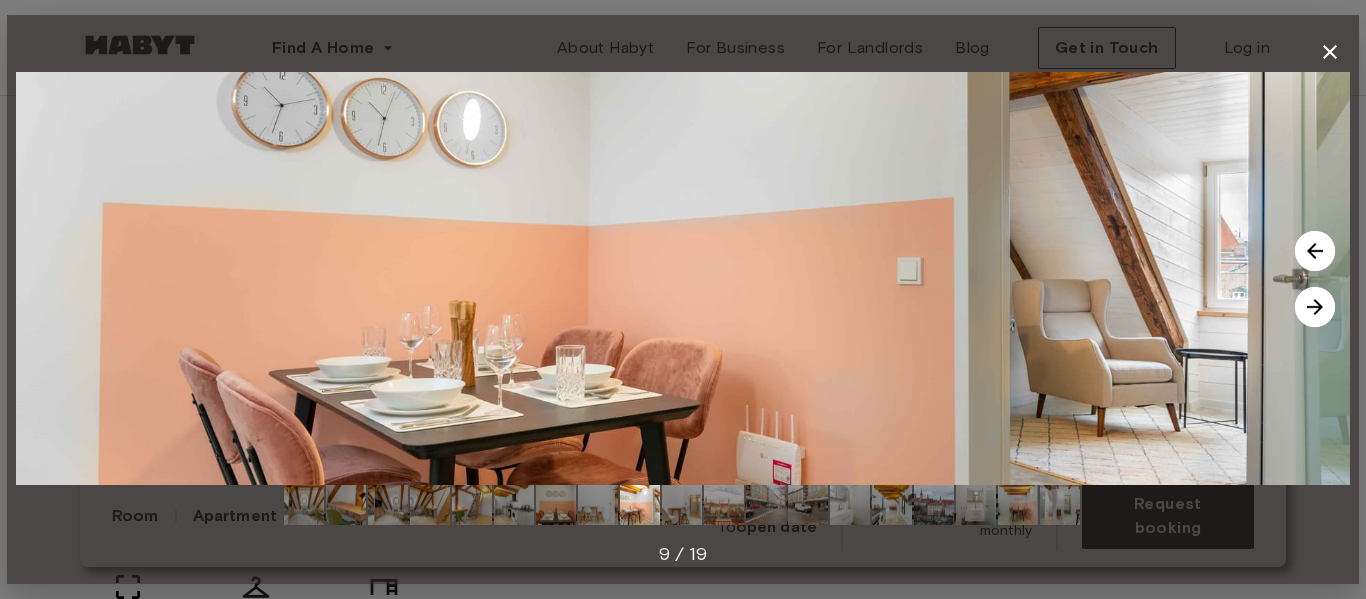 click at bounding box center (1315, 307) 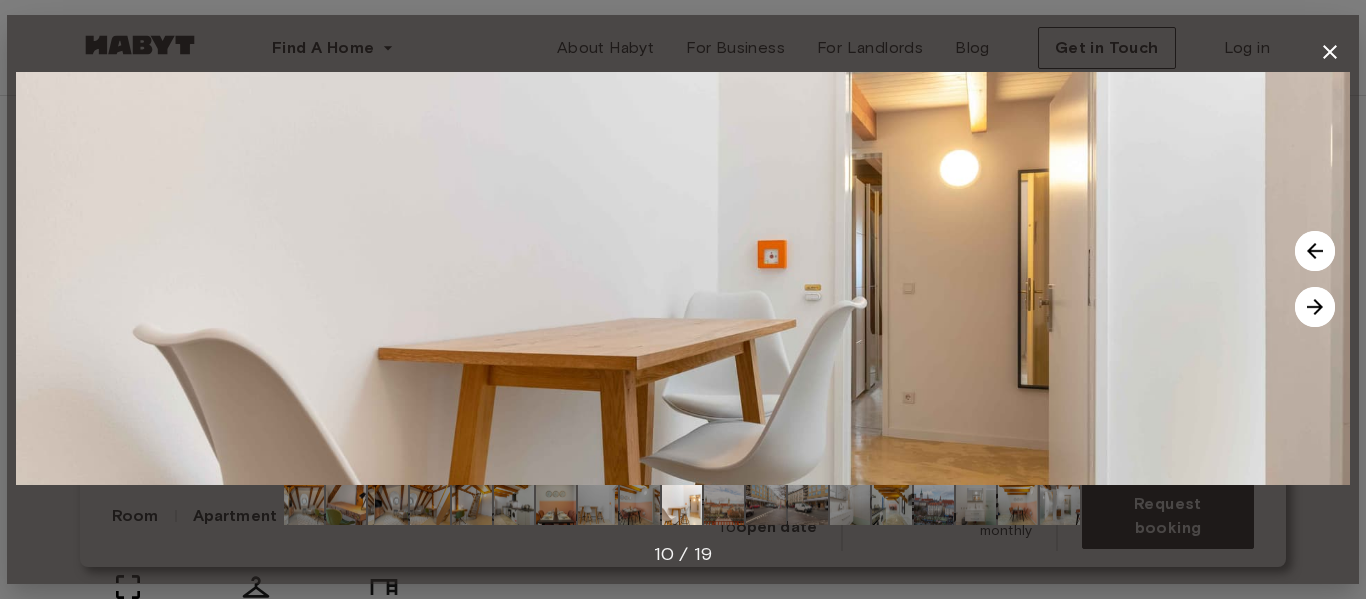 click at bounding box center [1315, 307] 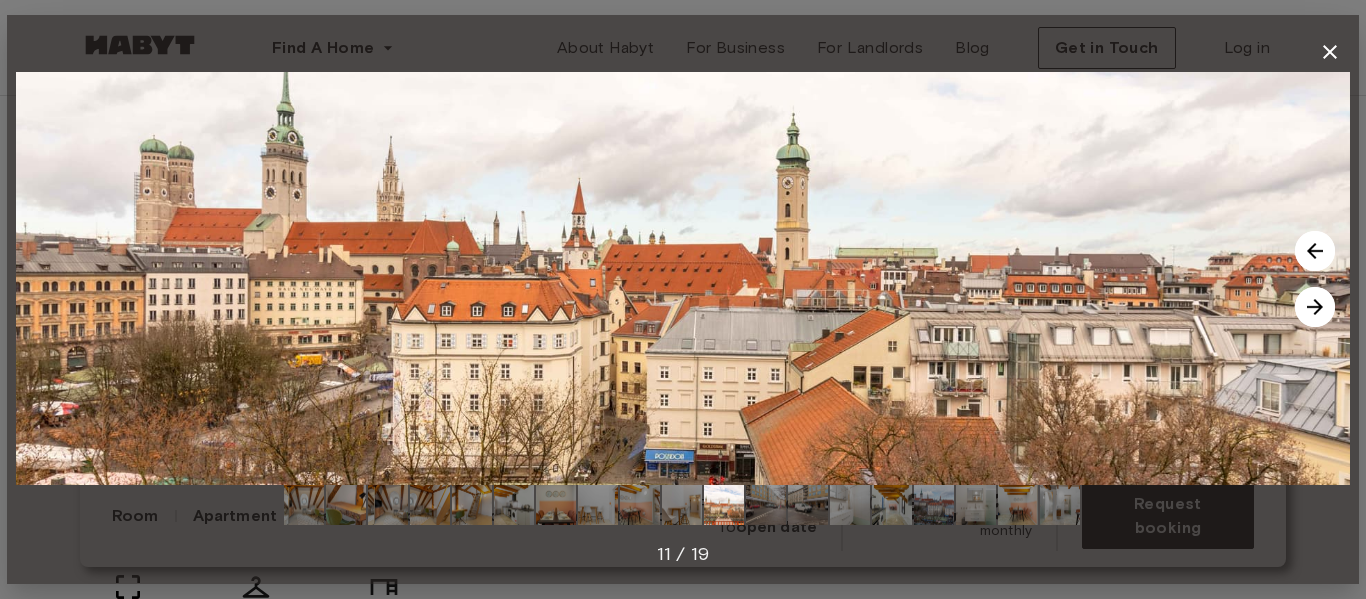 click at bounding box center [1315, 307] 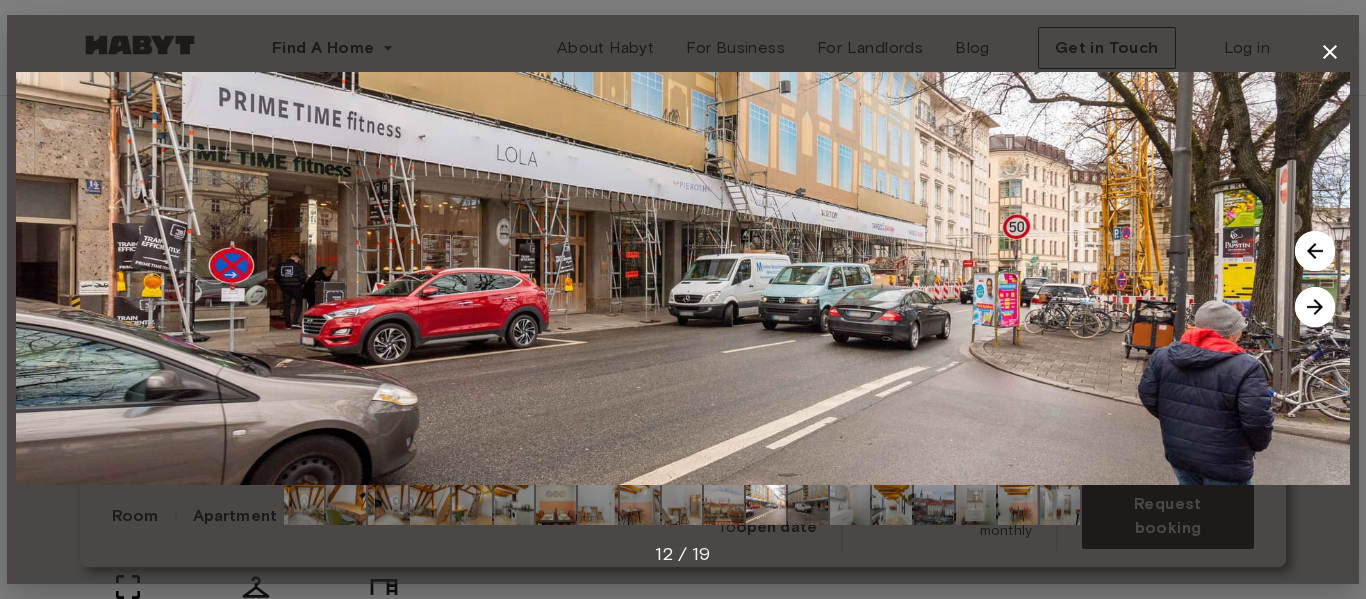 click at bounding box center (1315, 307) 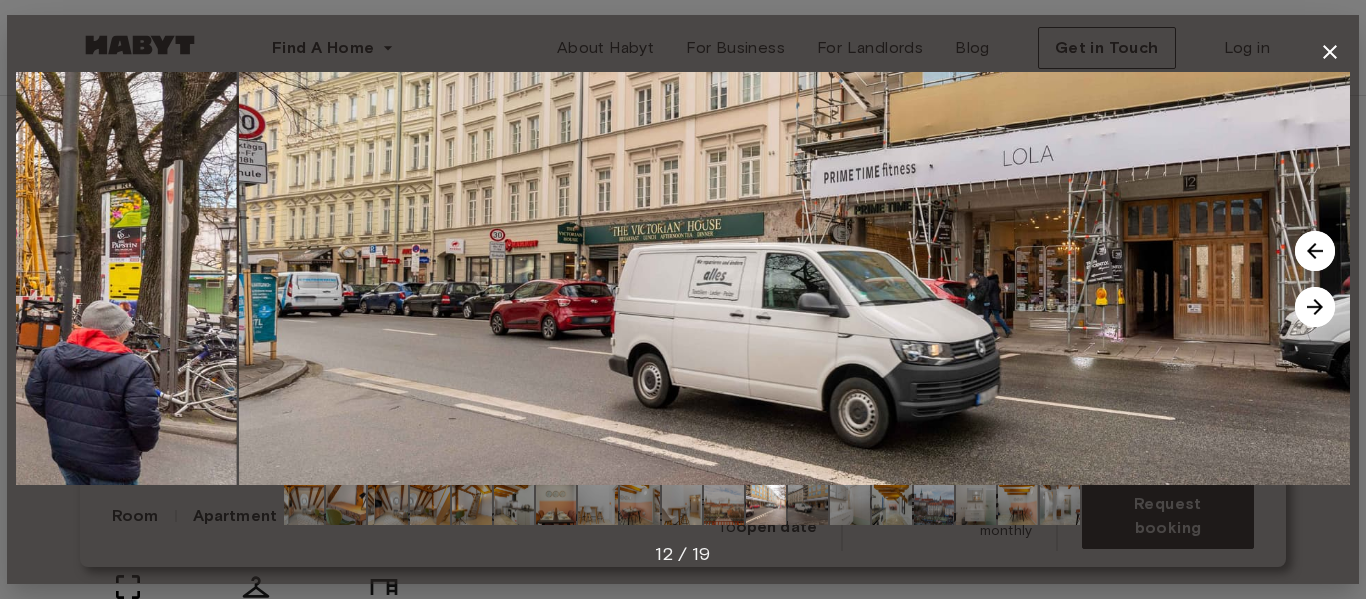 click at bounding box center [1315, 307] 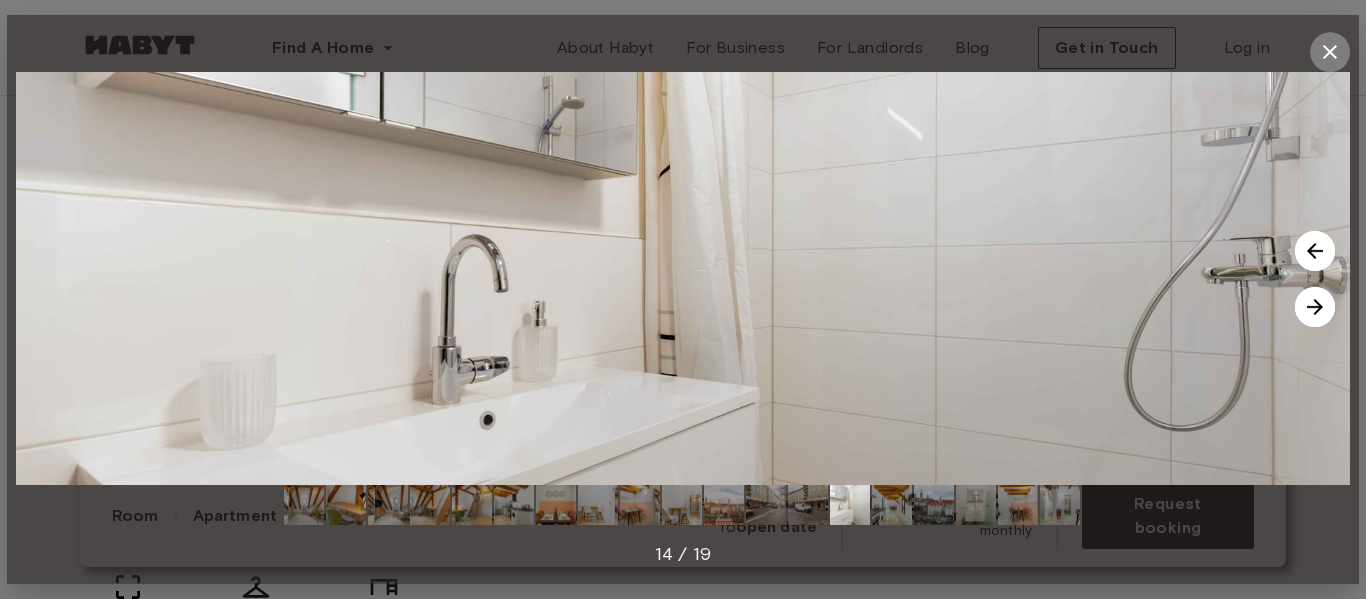 click 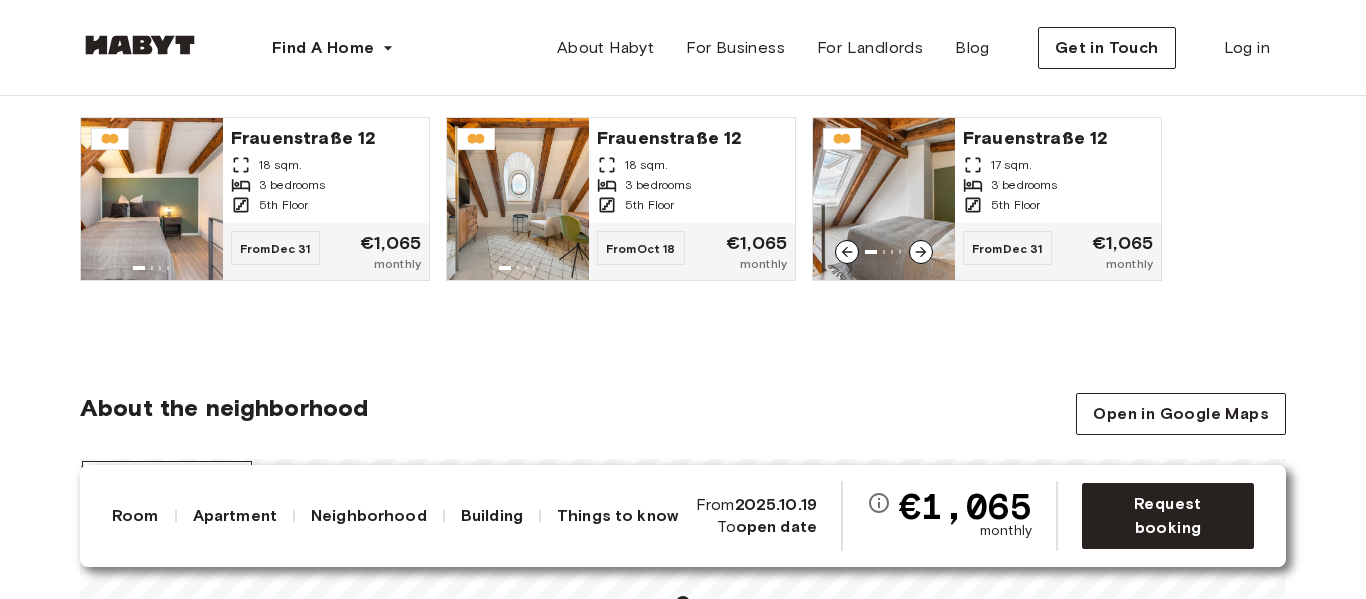 scroll, scrollTop: 1577, scrollLeft: 0, axis: vertical 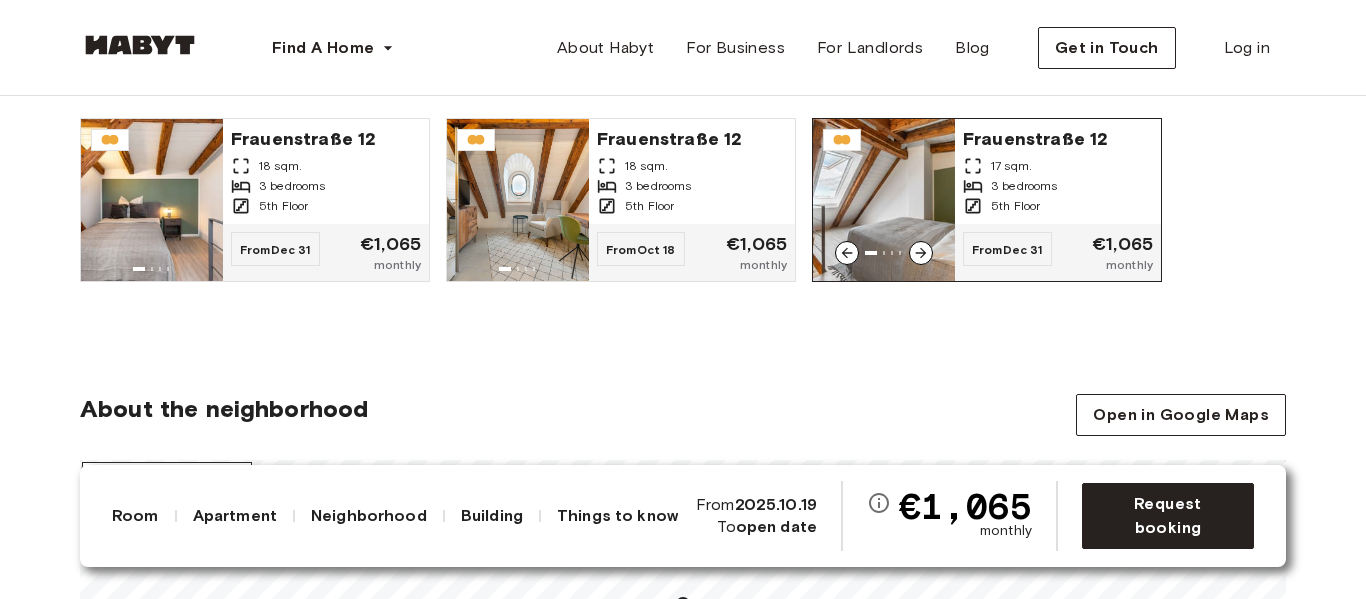 click at bounding box center (884, 200) 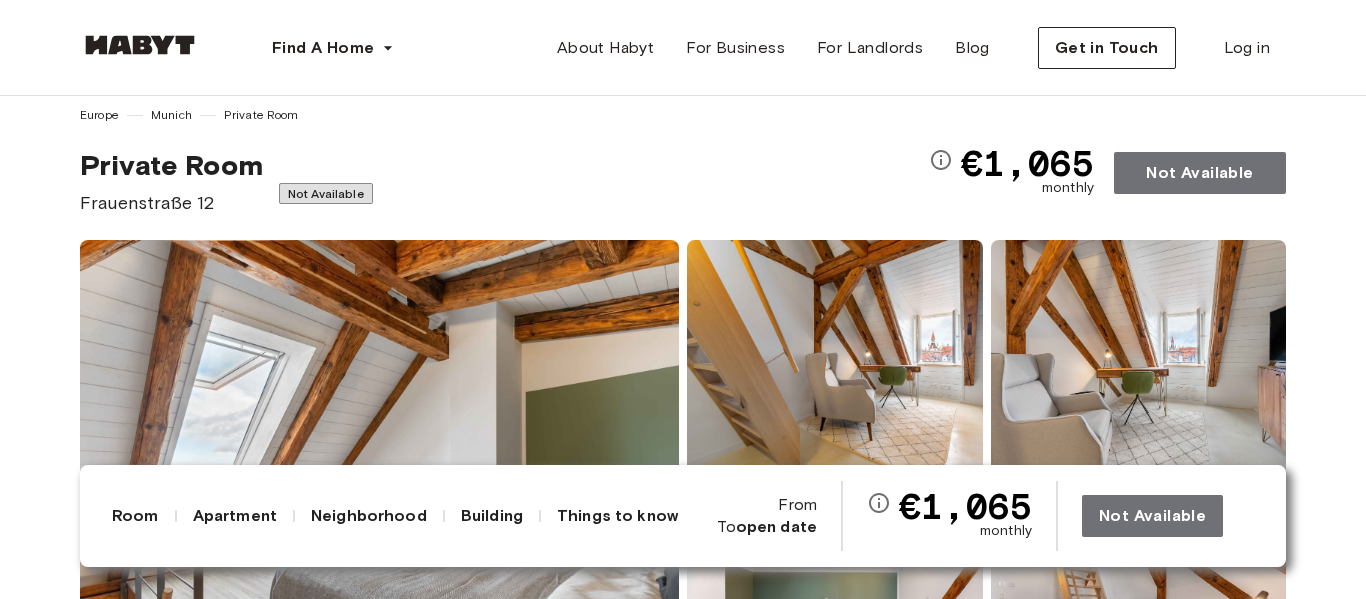 scroll, scrollTop: 23, scrollLeft: 0, axis: vertical 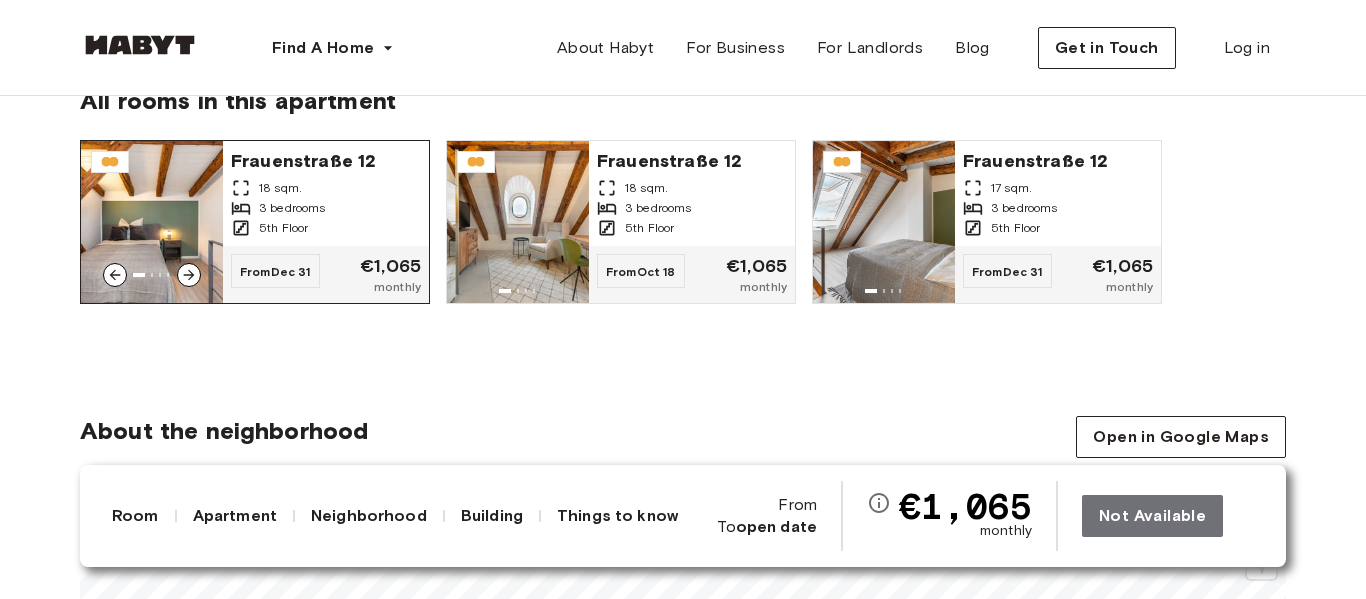 click at bounding box center (152, 222) 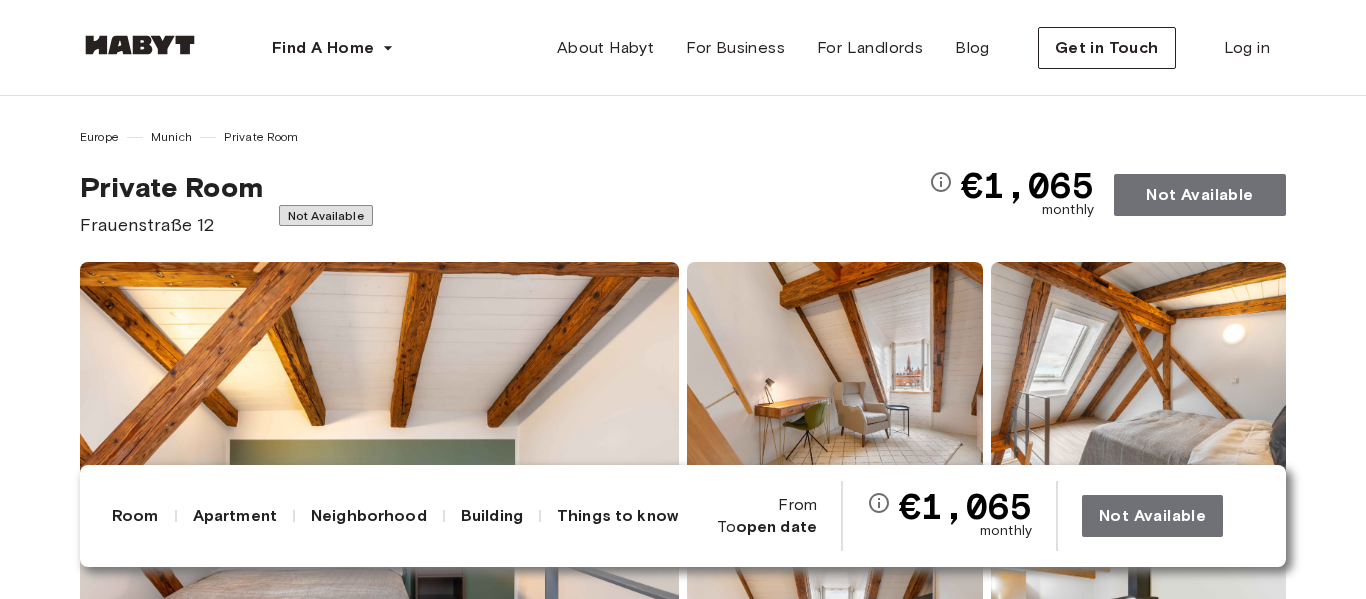 scroll, scrollTop: 358, scrollLeft: 0, axis: vertical 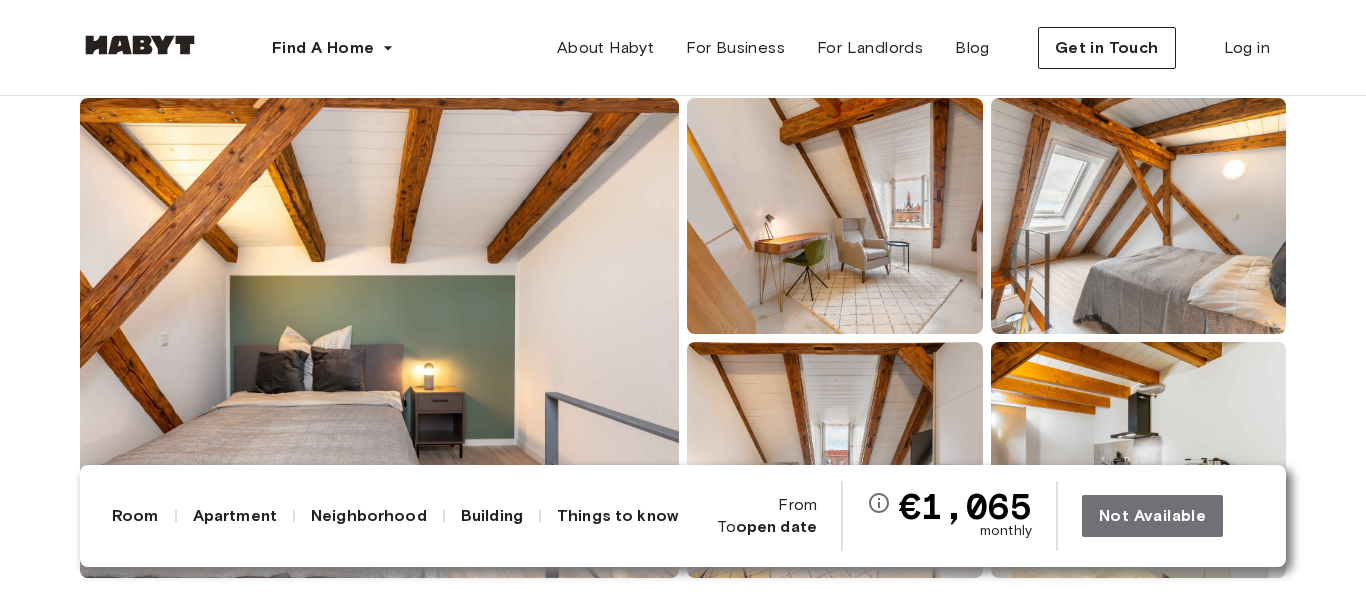 click at bounding box center [379, 338] 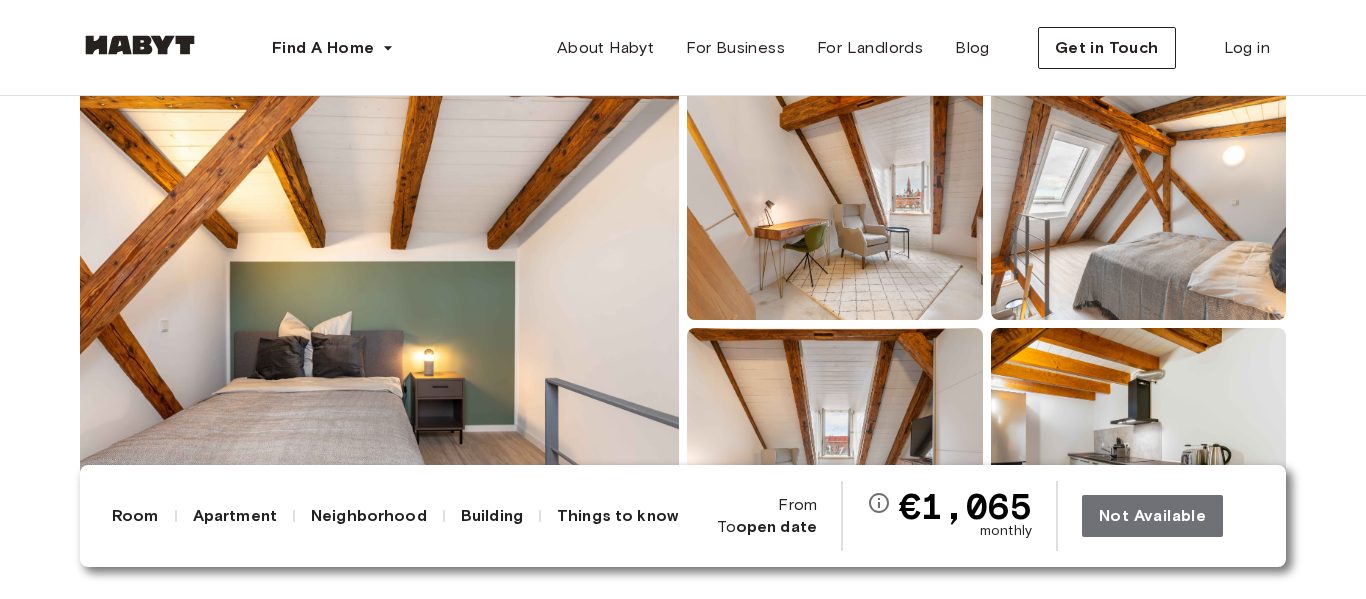 scroll, scrollTop: 175, scrollLeft: 0, axis: vertical 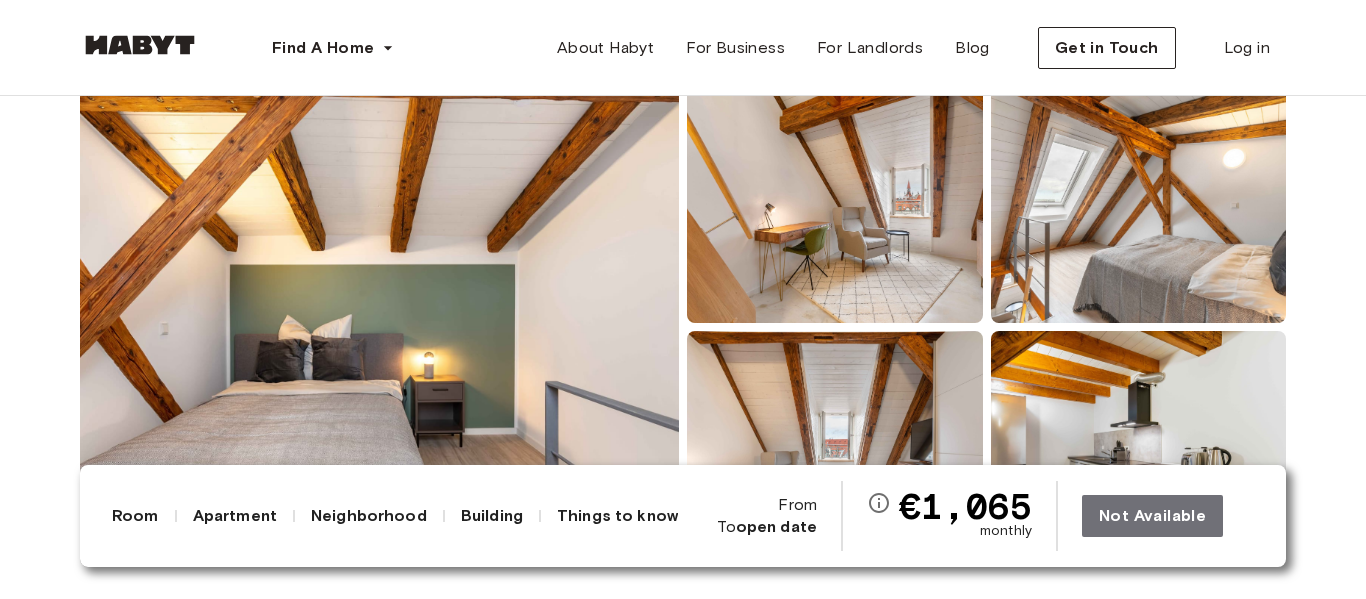 click at bounding box center [835, 205] 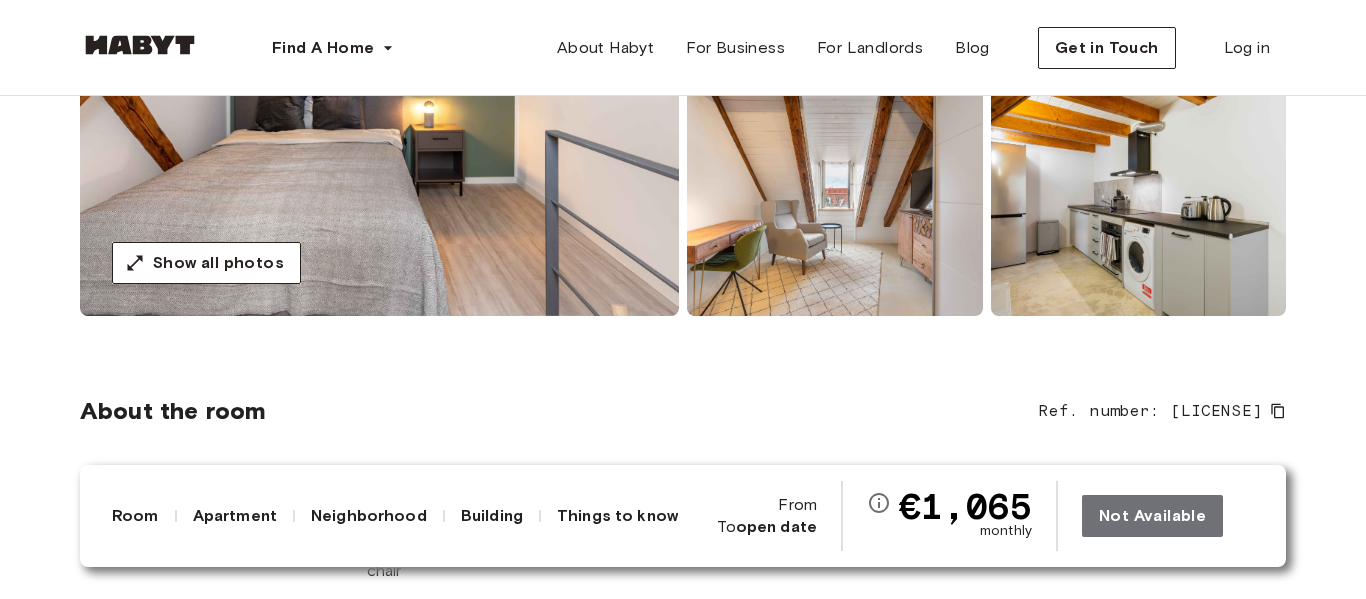 scroll, scrollTop: 427, scrollLeft: 0, axis: vertical 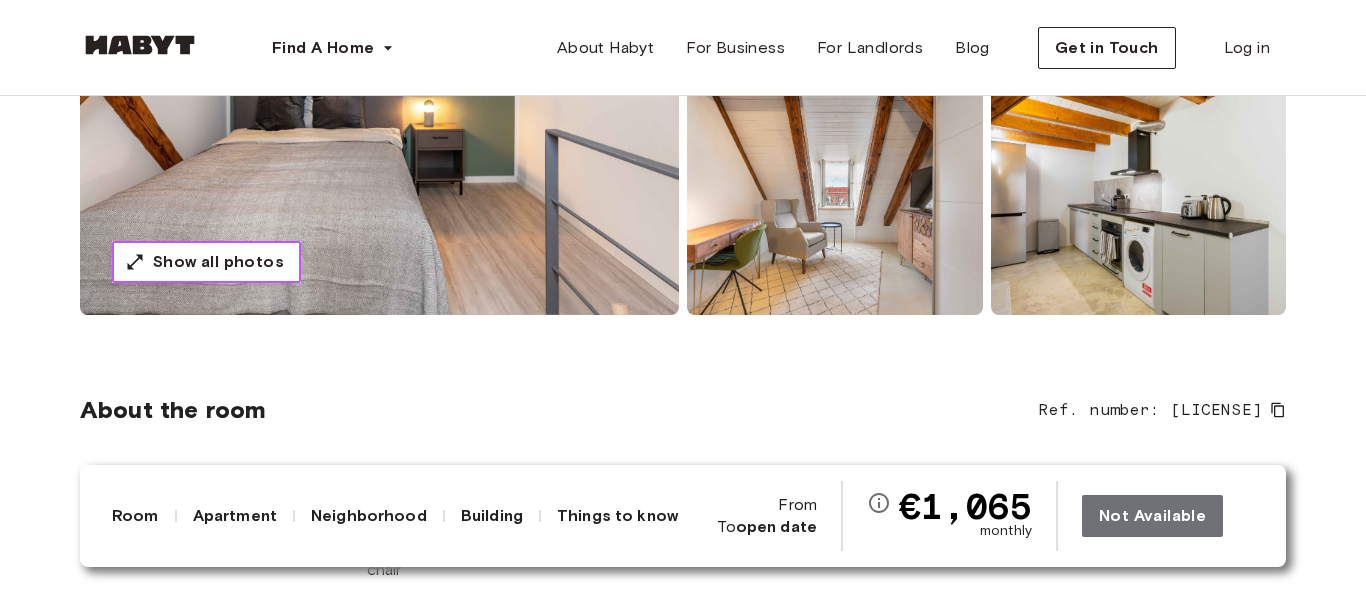 click on "Show all photos" at bounding box center (218, 262) 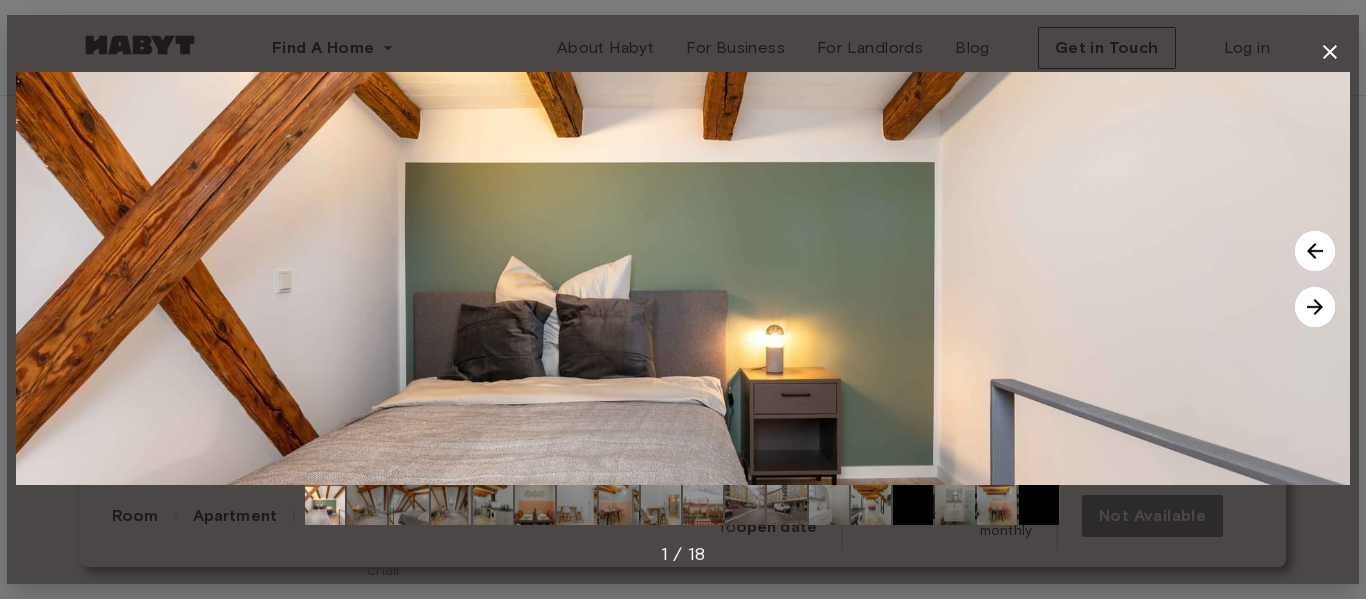 click at bounding box center [1315, 307] 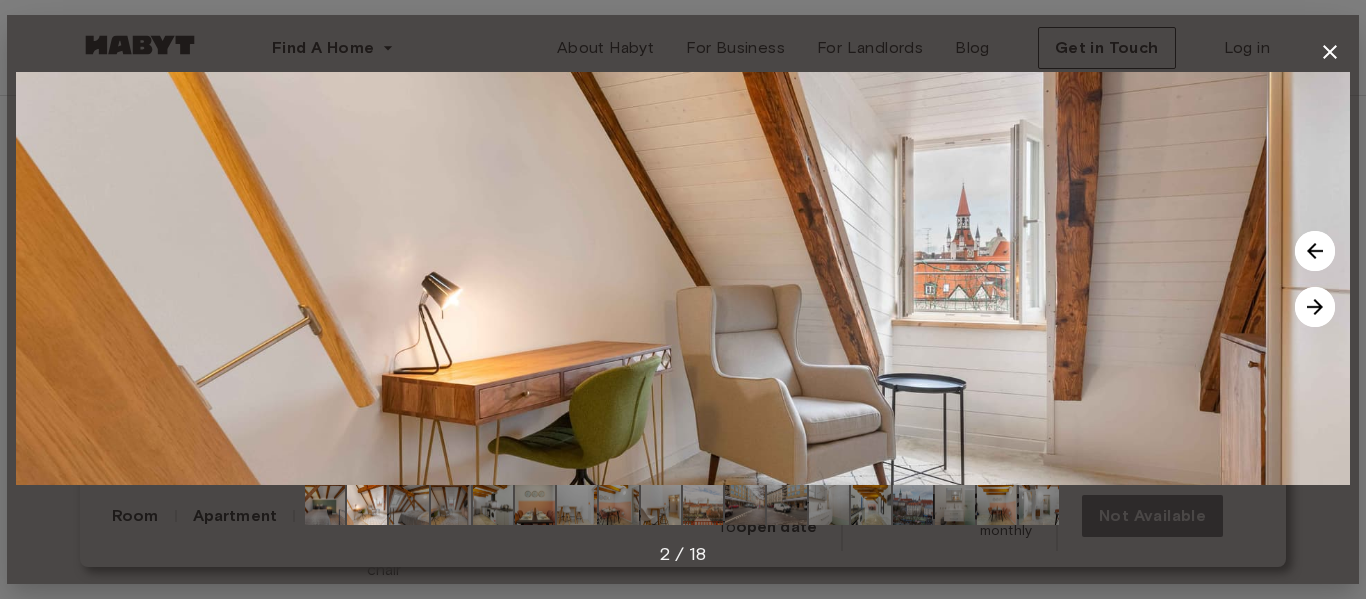 click at bounding box center (1315, 307) 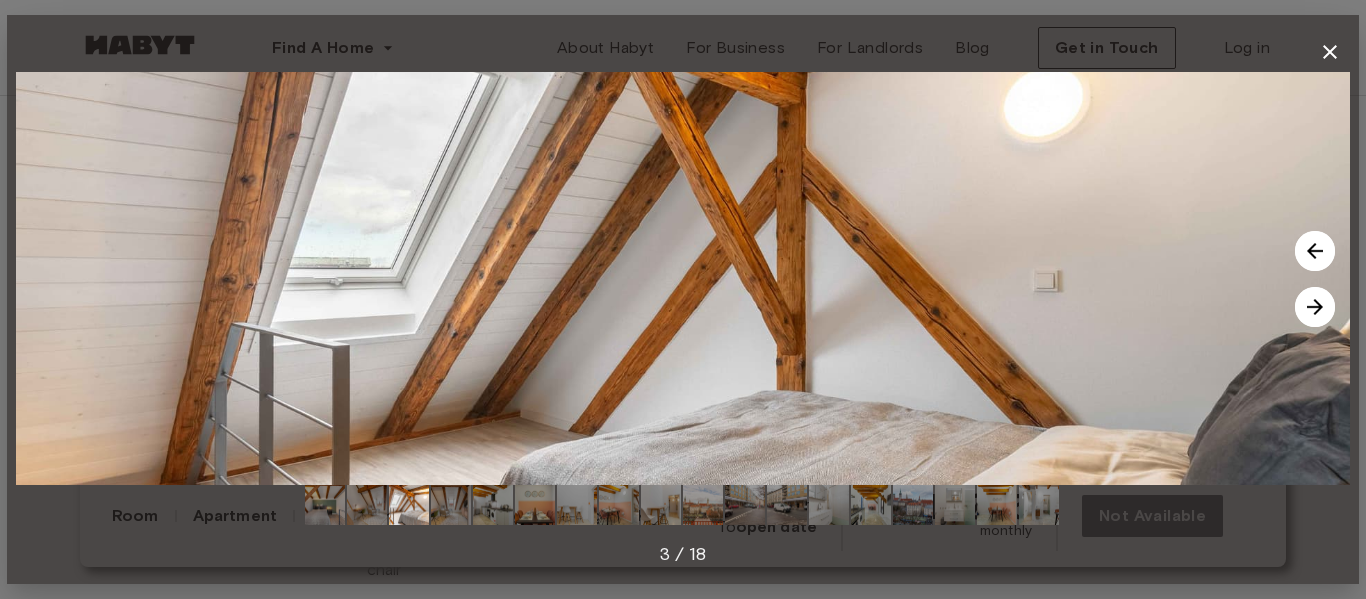 click at bounding box center (1315, 307) 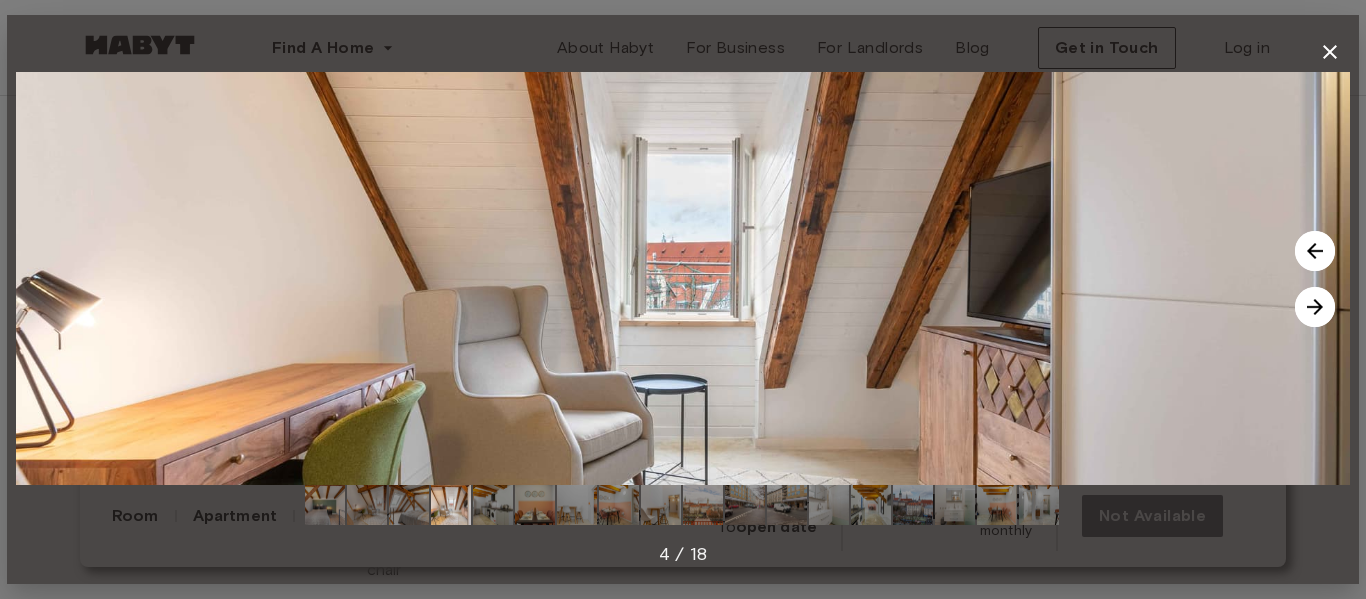 click at bounding box center [1315, 307] 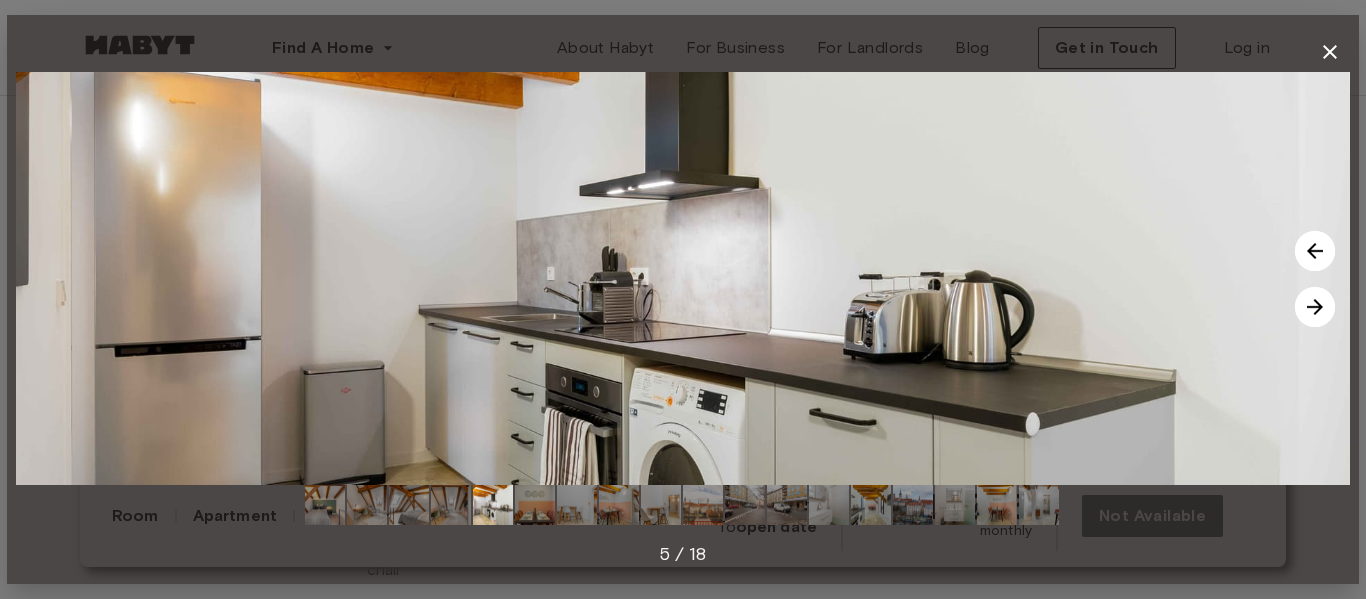 click at bounding box center [1315, 307] 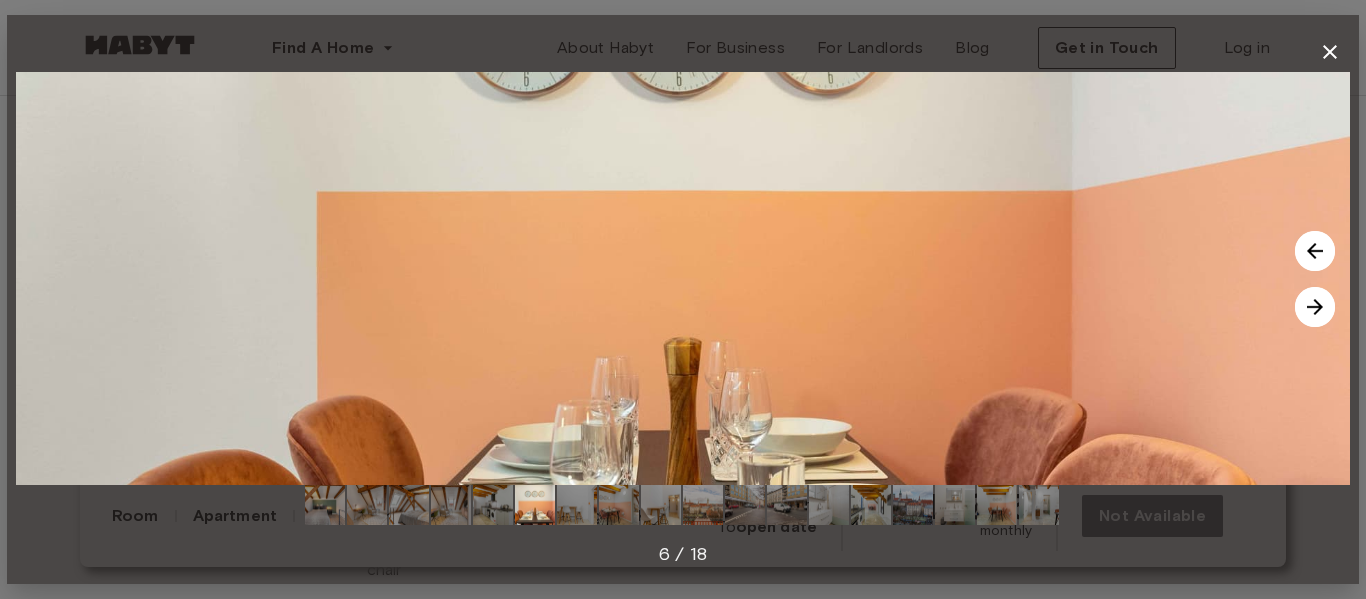 click at bounding box center (1315, 307) 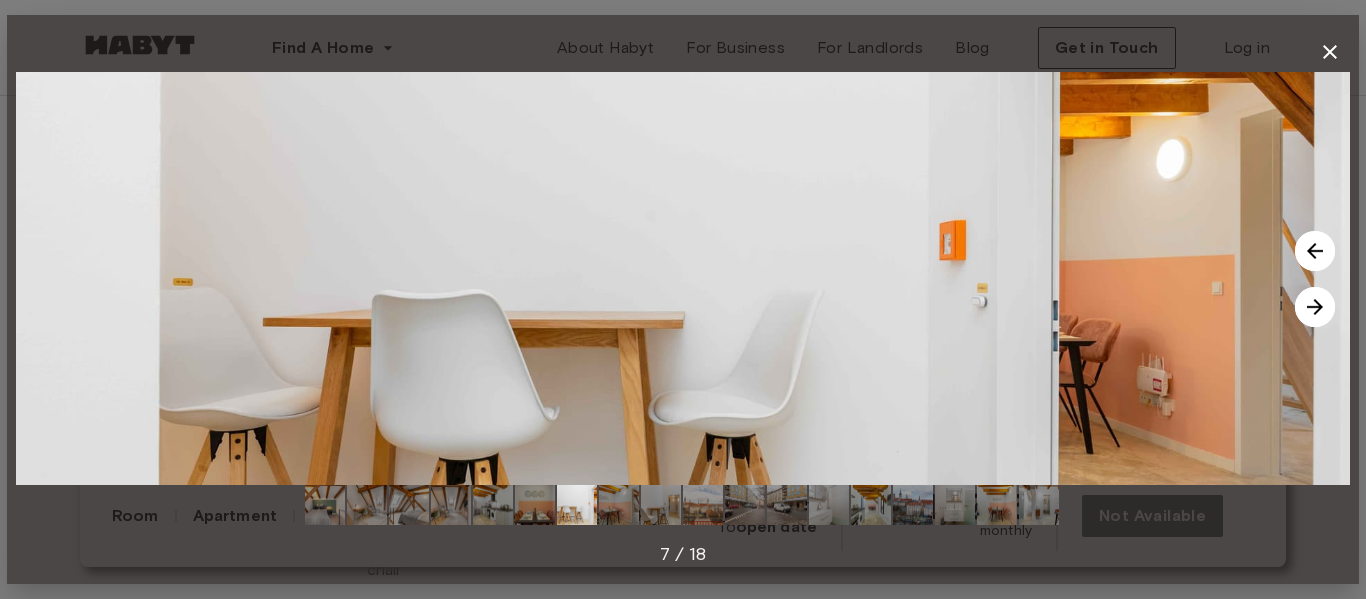 click at bounding box center (1315, 307) 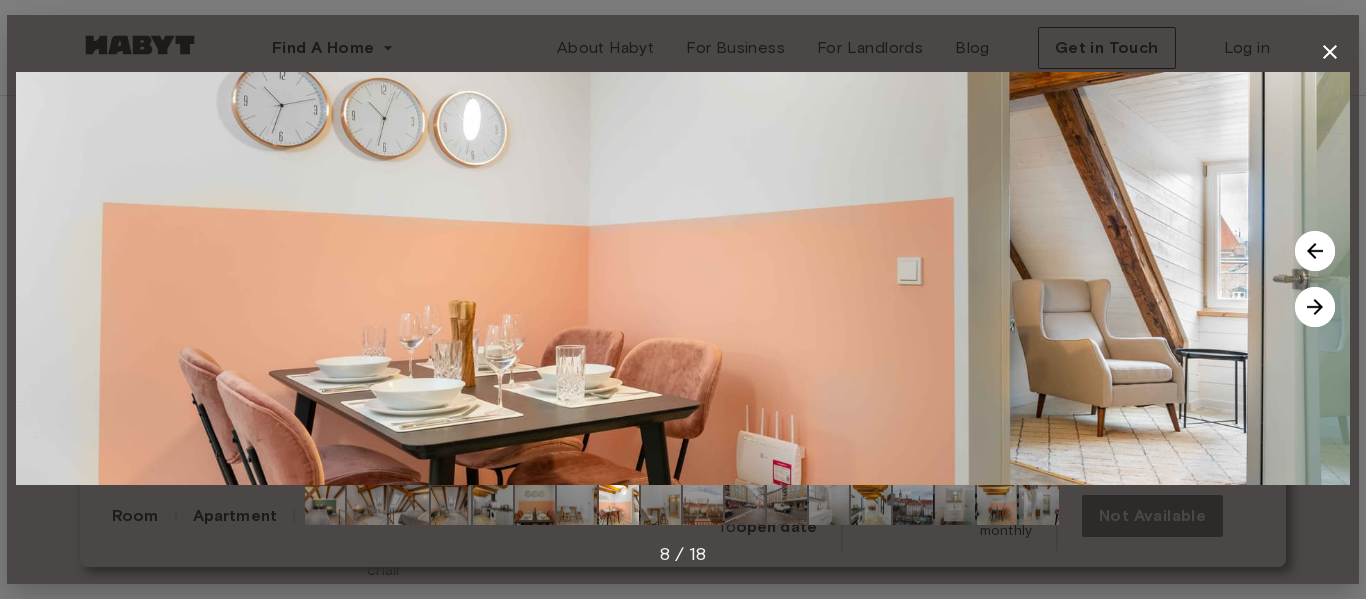 click at bounding box center [1315, 307] 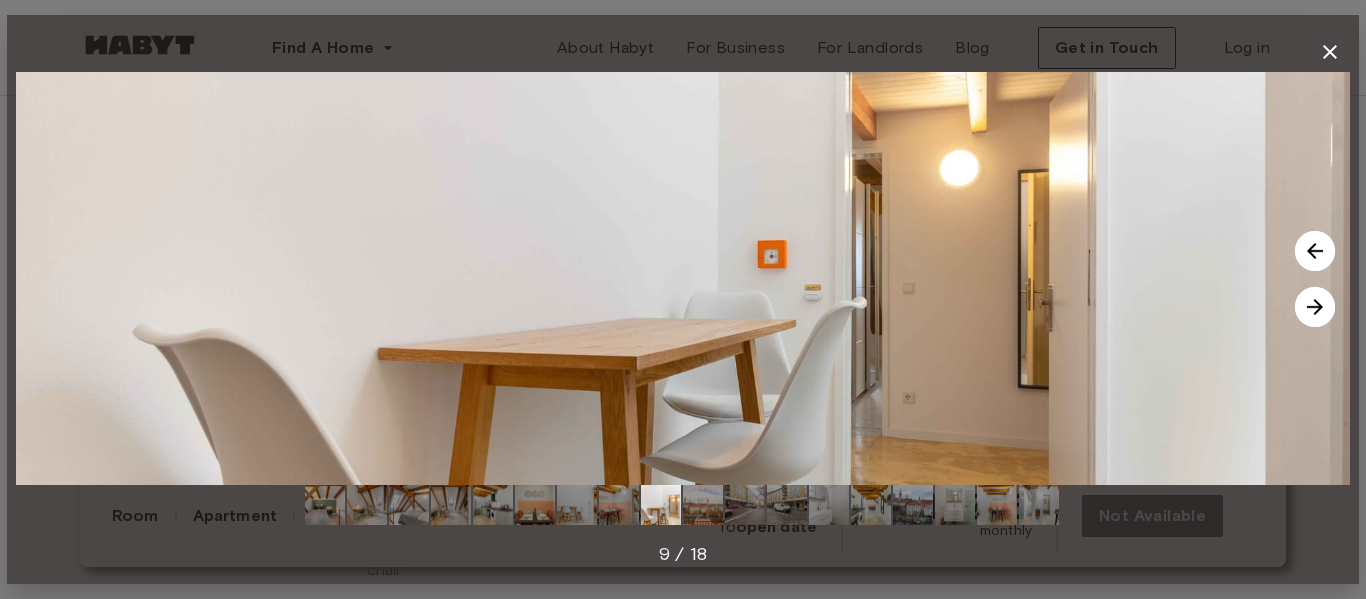click at bounding box center [1315, 307] 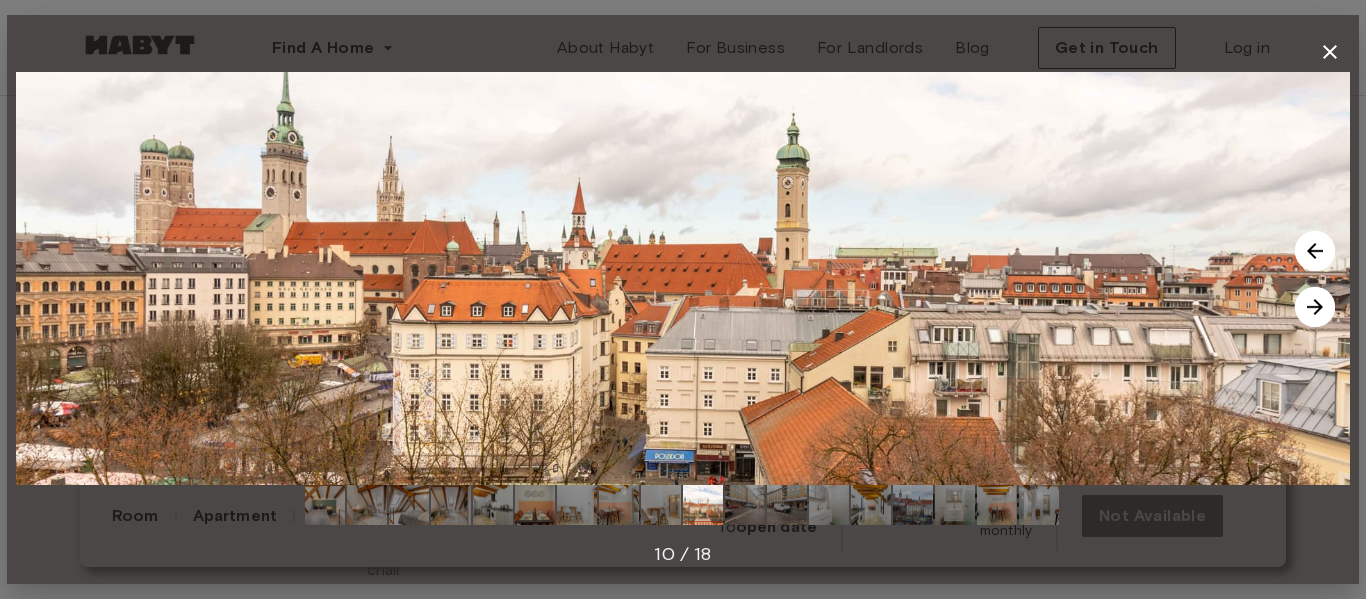 click 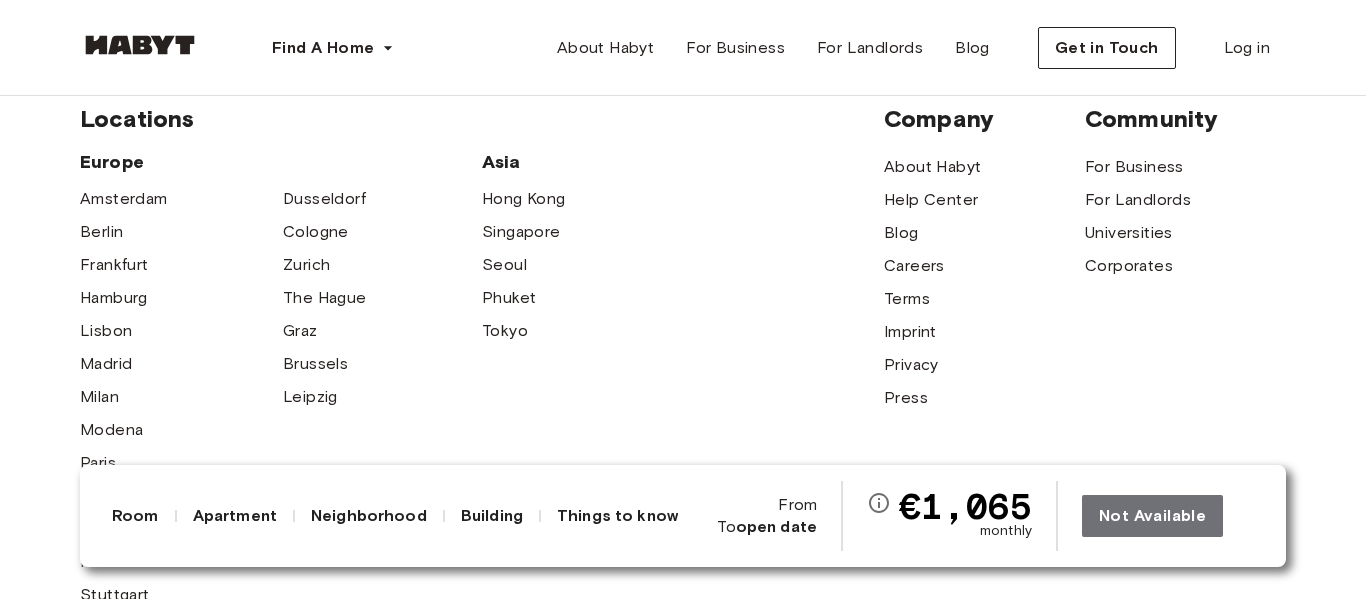 scroll, scrollTop: 5370, scrollLeft: 0, axis: vertical 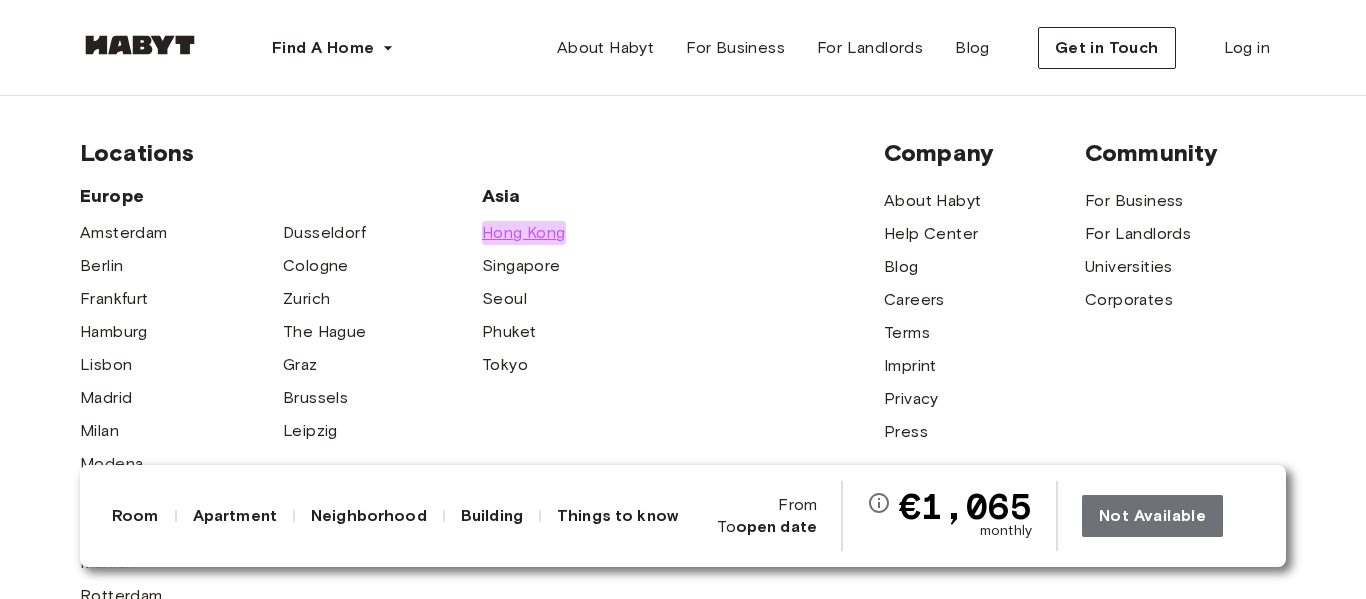 click on "Hong Kong" at bounding box center [524, 233] 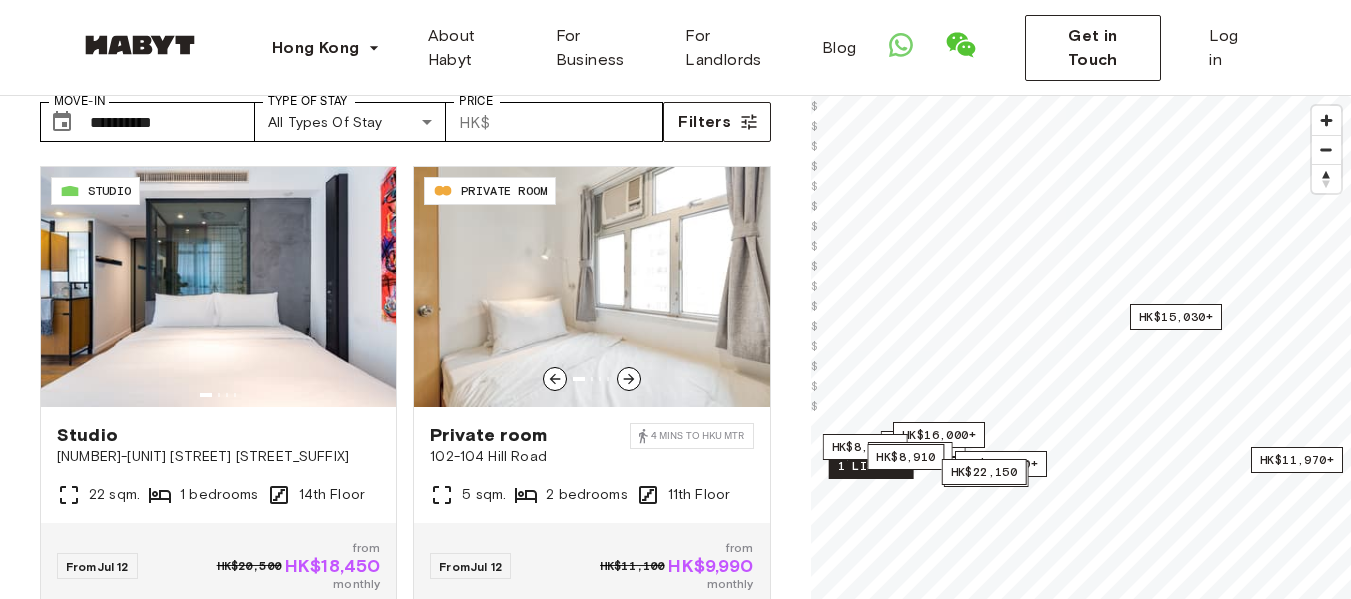 scroll, scrollTop: 108, scrollLeft: 0, axis: vertical 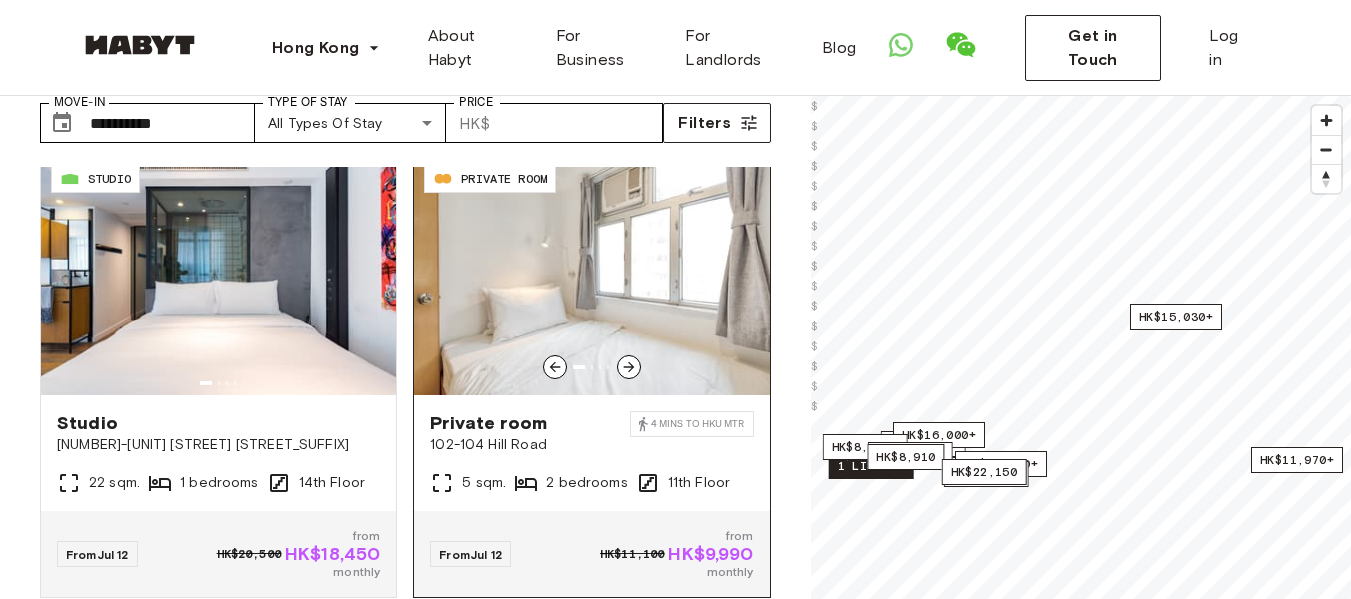 click at bounding box center (591, 275) 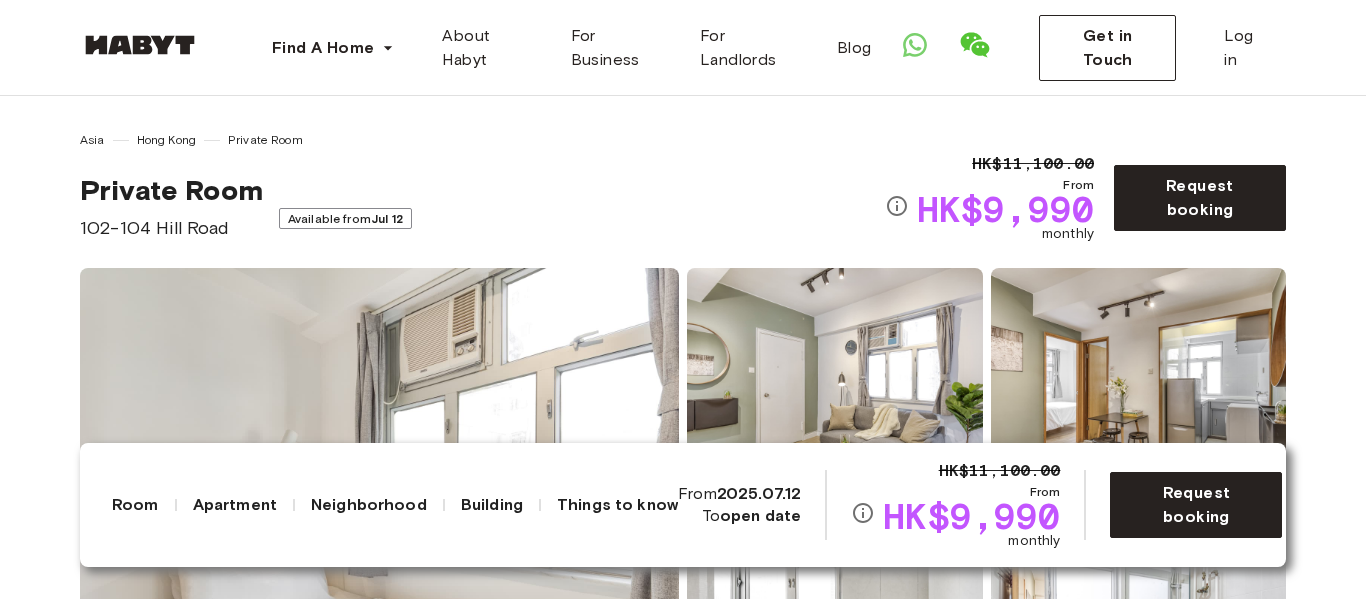 scroll, scrollTop: 0, scrollLeft: 0, axis: both 